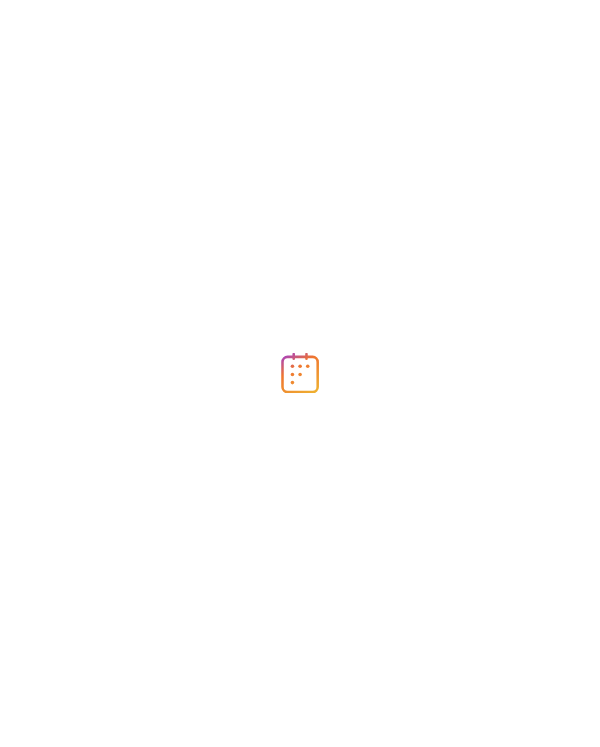 scroll, scrollTop: 0, scrollLeft: 0, axis: both 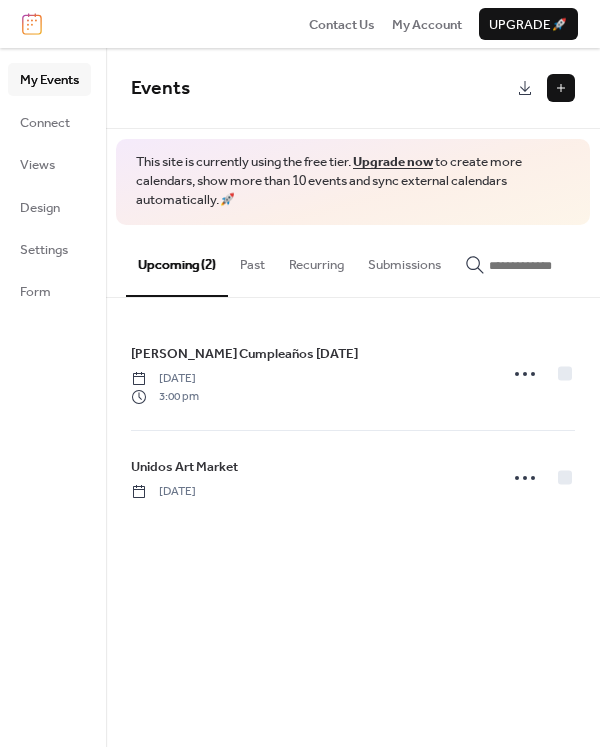 click at bounding box center (561, 88) 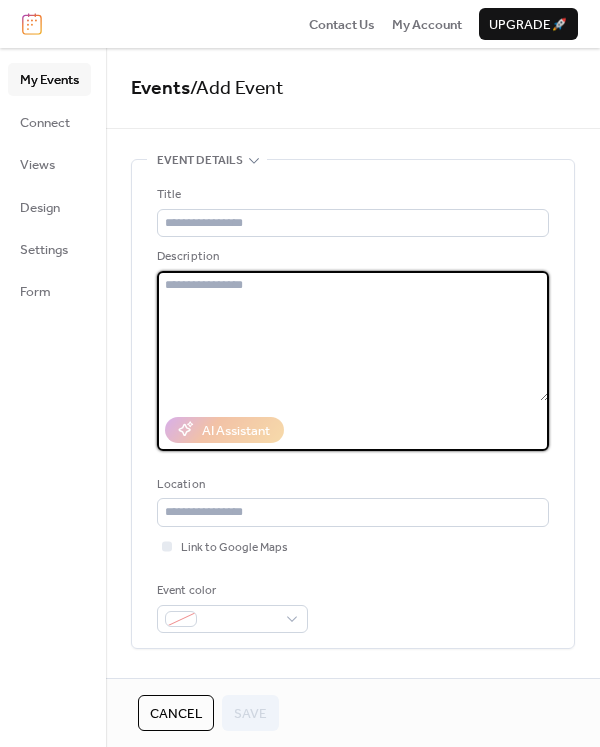 click at bounding box center [353, 336] 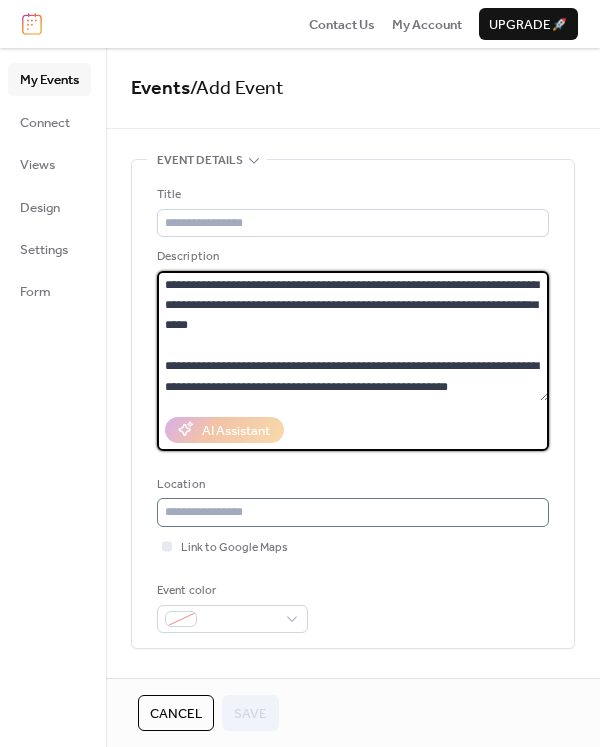 scroll, scrollTop: 79, scrollLeft: 0, axis: vertical 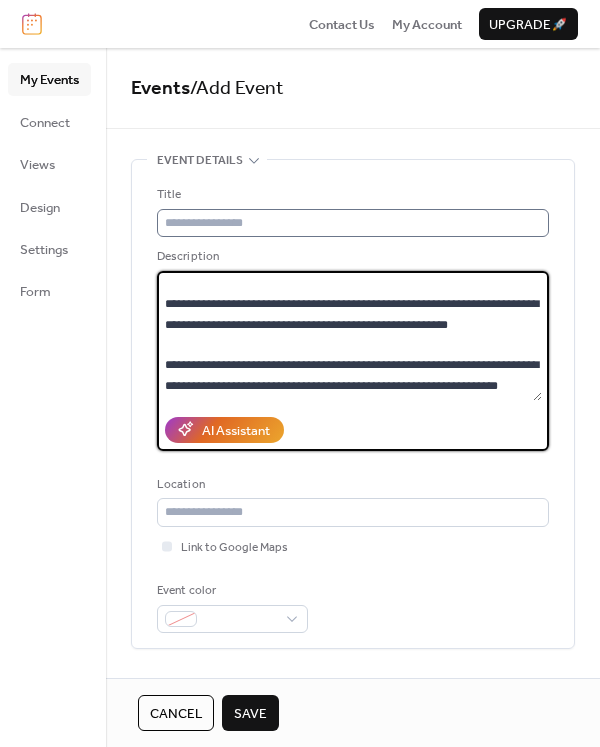 type on "**********" 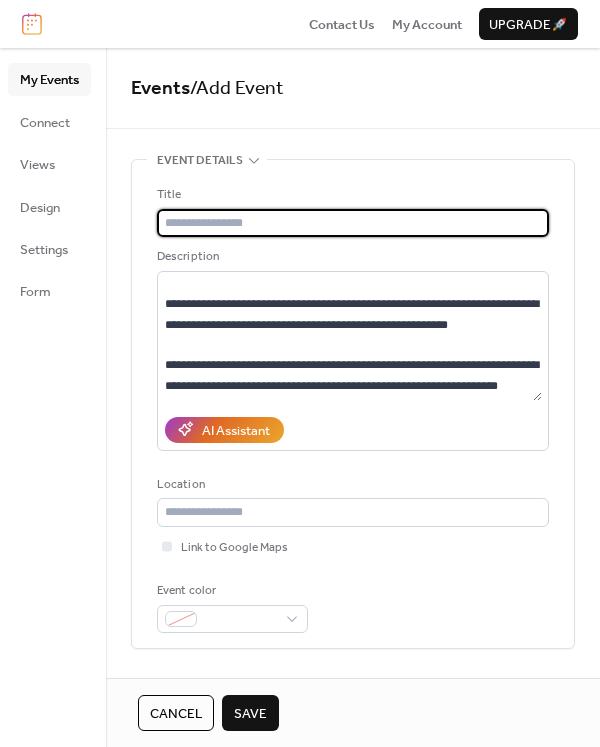 click at bounding box center (353, 223) 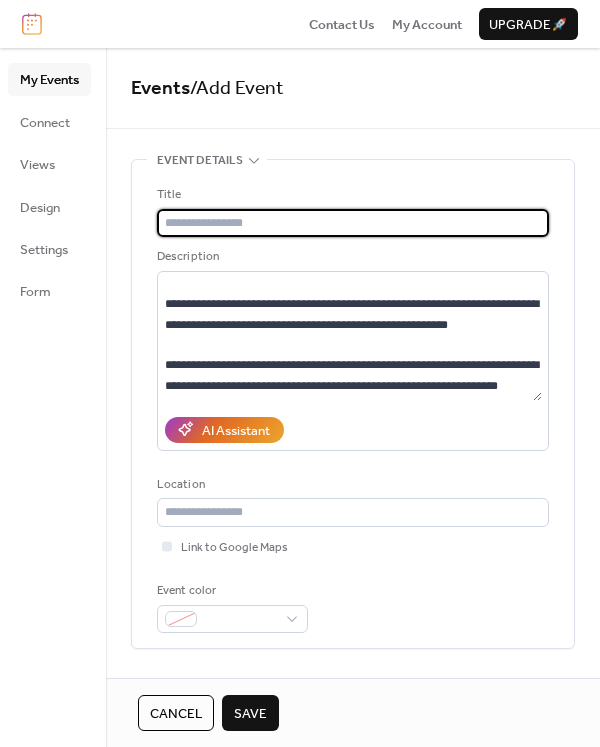 type on "*" 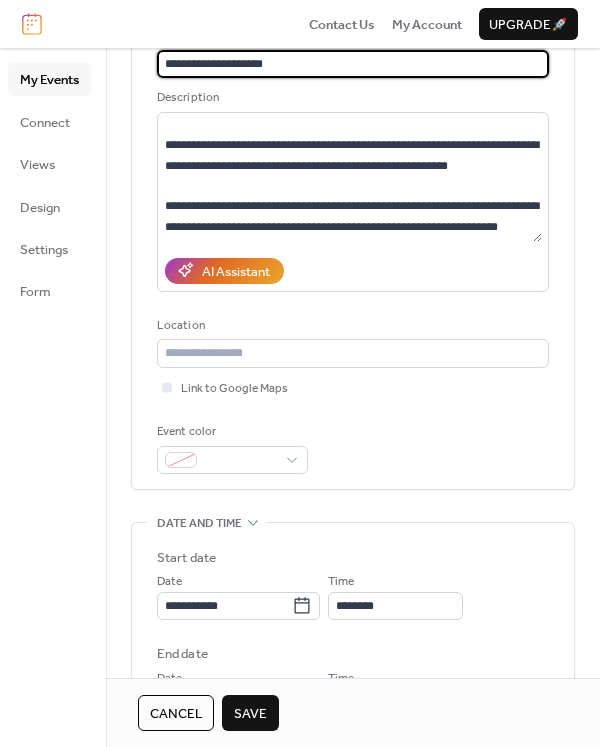 scroll, scrollTop: 200, scrollLeft: 0, axis: vertical 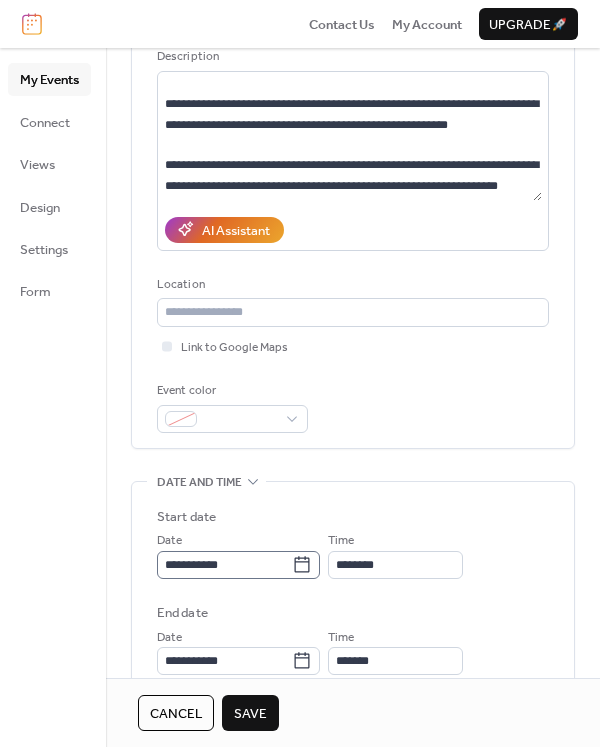 type on "**********" 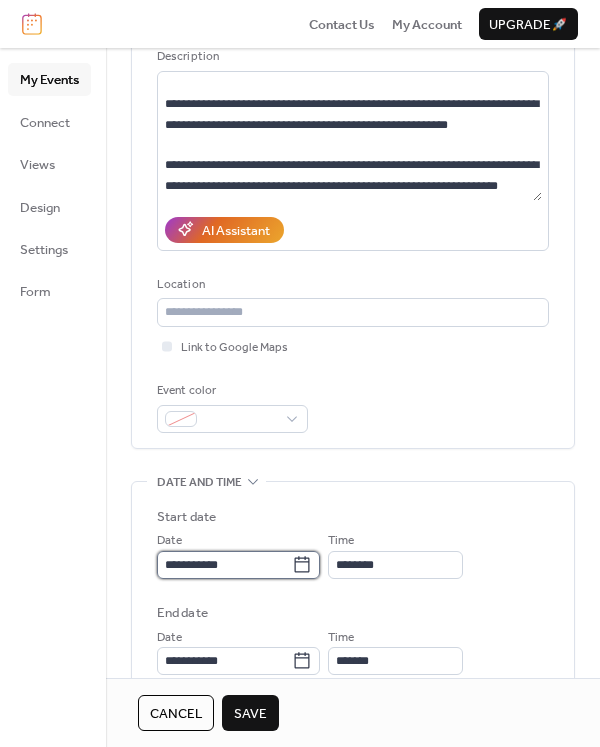 click on "**********" at bounding box center (224, 565) 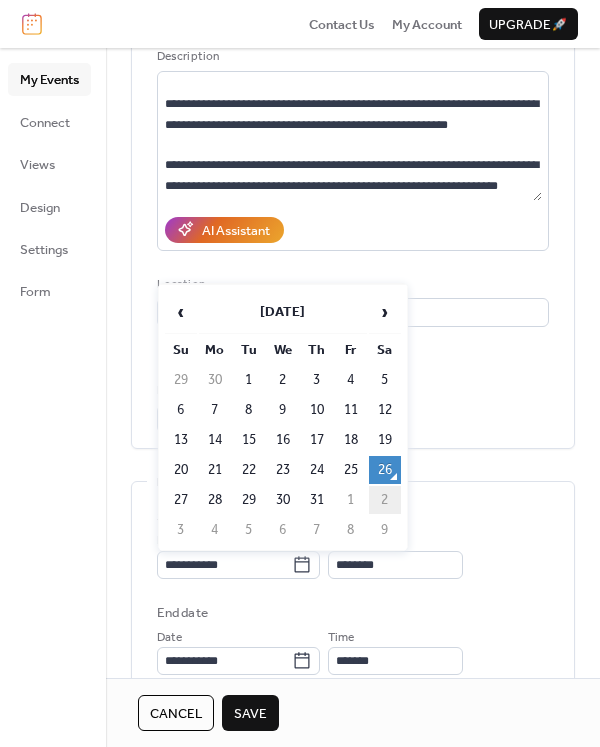 click on "2" at bounding box center (385, 500) 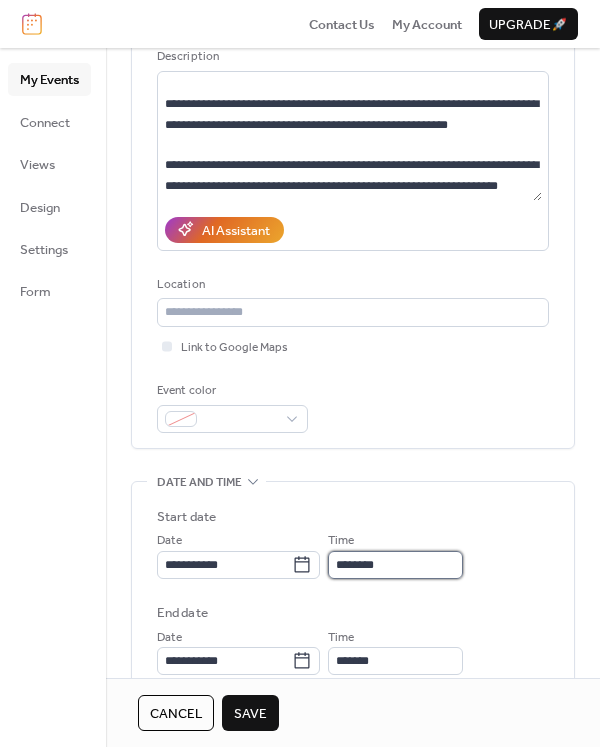 click on "********" at bounding box center [395, 565] 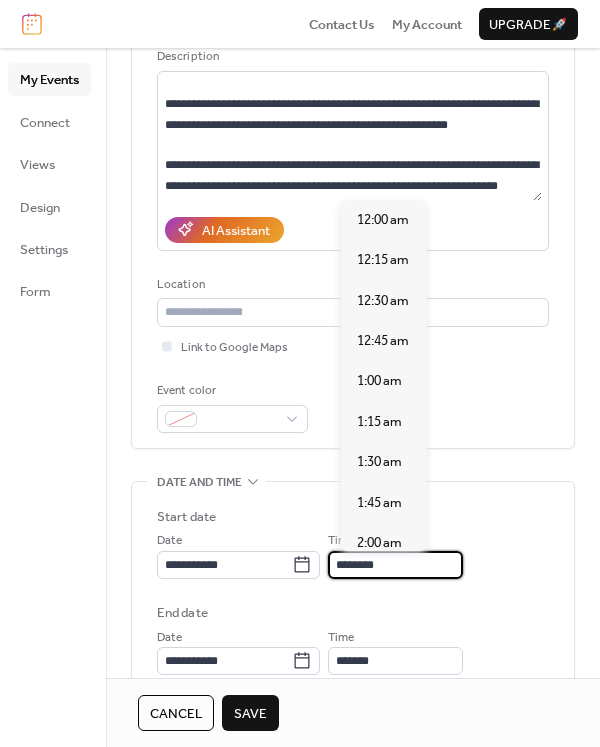 scroll, scrollTop: 1940, scrollLeft: 0, axis: vertical 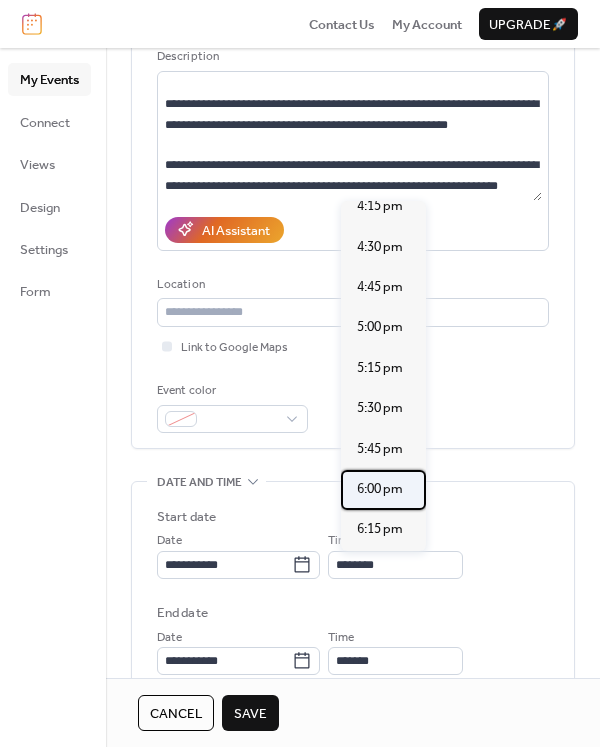 click on "6:00 pm" at bounding box center (380, 489) 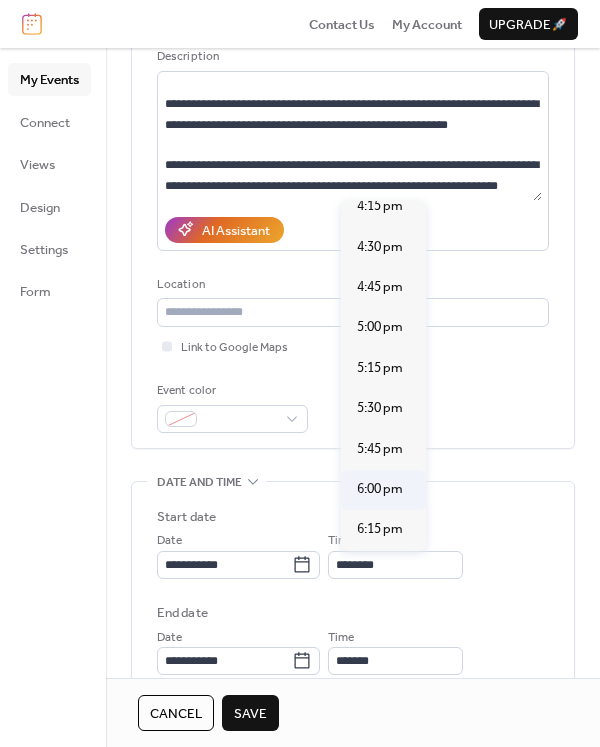 type on "*******" 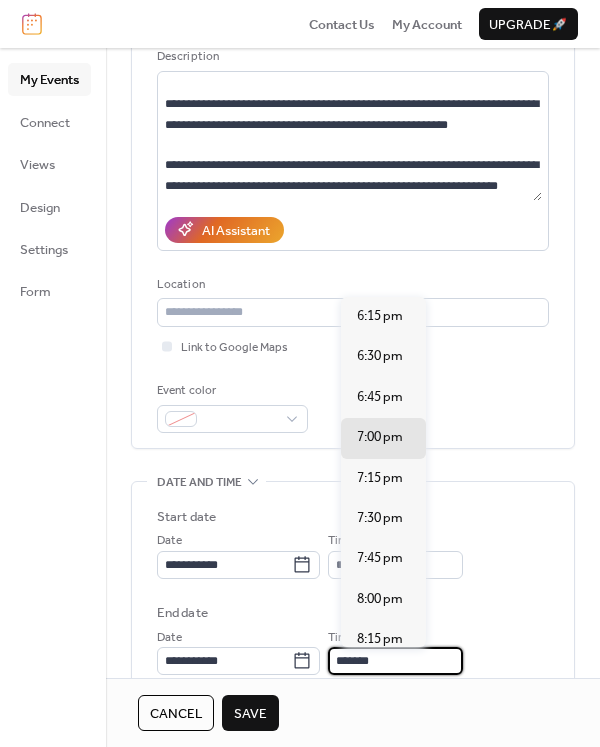 click on "*******" at bounding box center [395, 661] 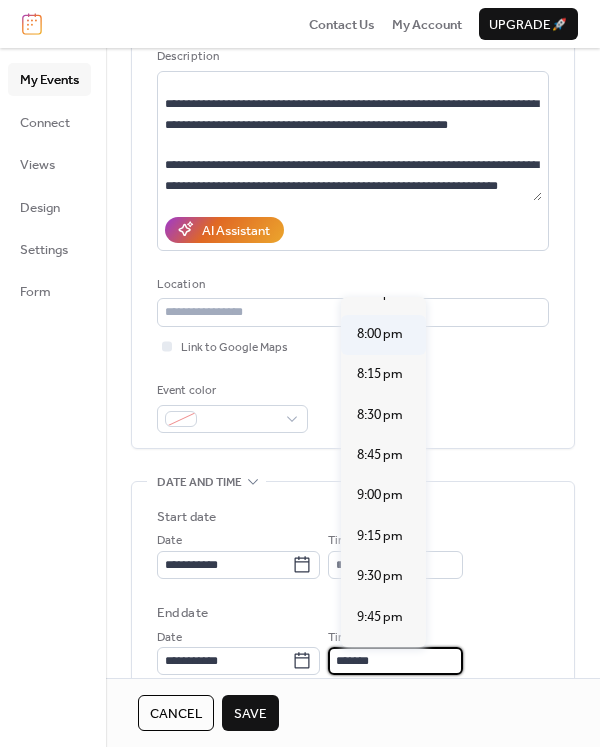 scroll, scrollTop: 300, scrollLeft: 0, axis: vertical 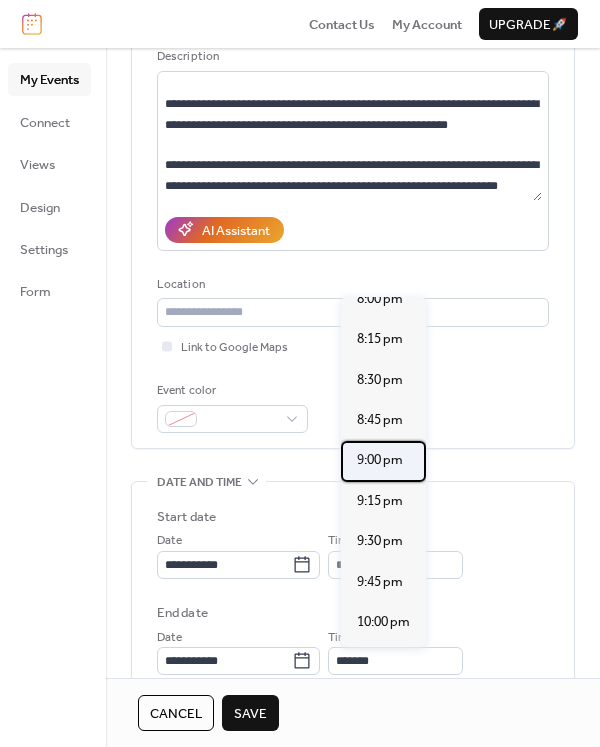 click on "9:00 pm" at bounding box center (380, 460) 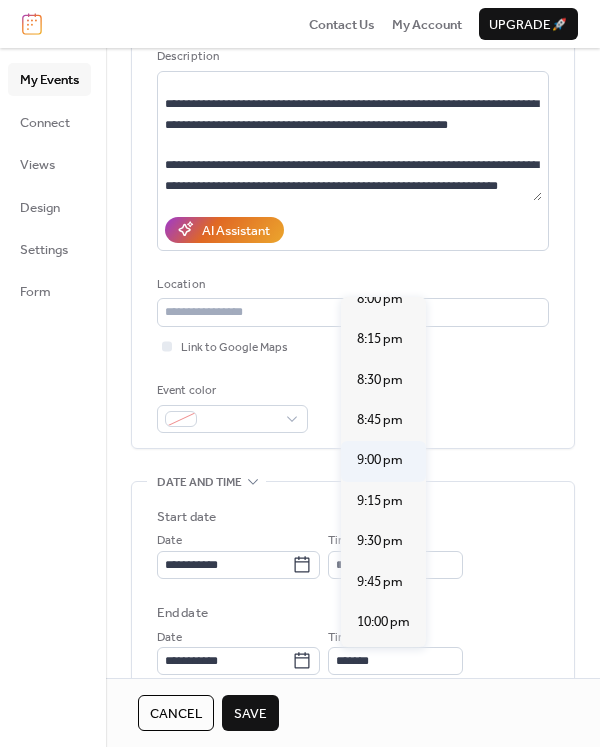 type on "*******" 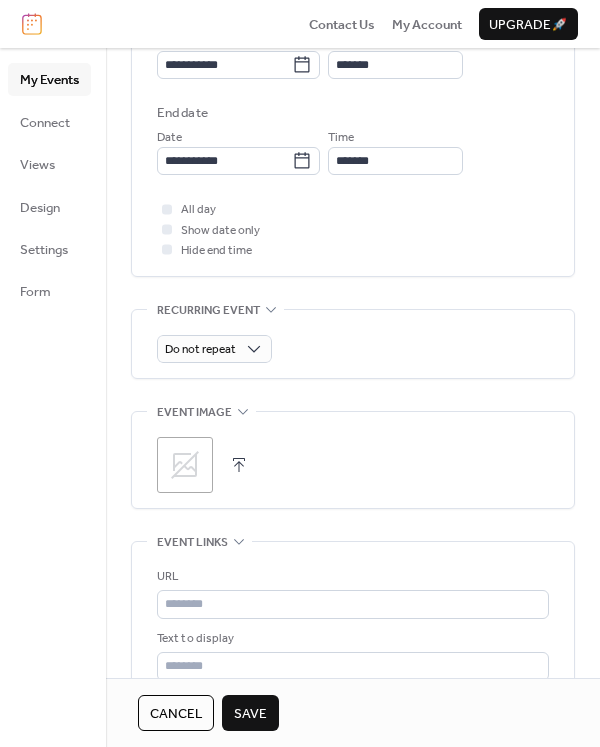 scroll, scrollTop: 800, scrollLeft: 0, axis: vertical 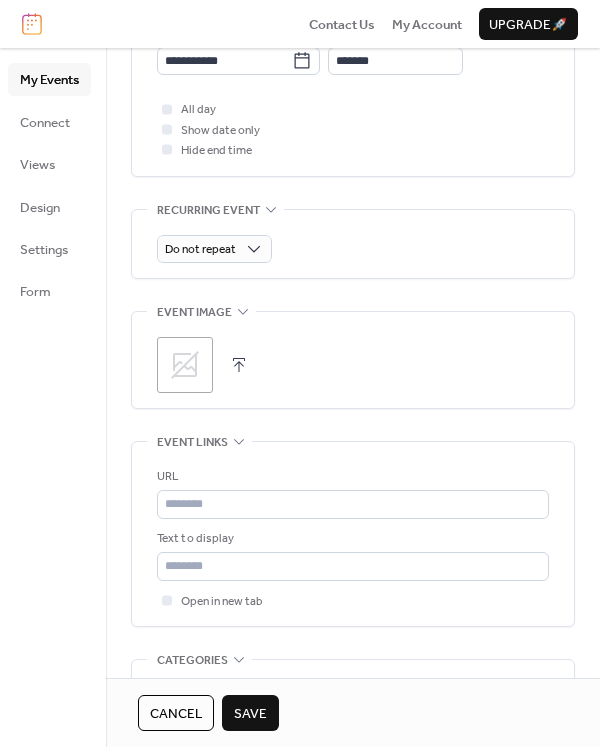 click on ";" at bounding box center (185, 365) 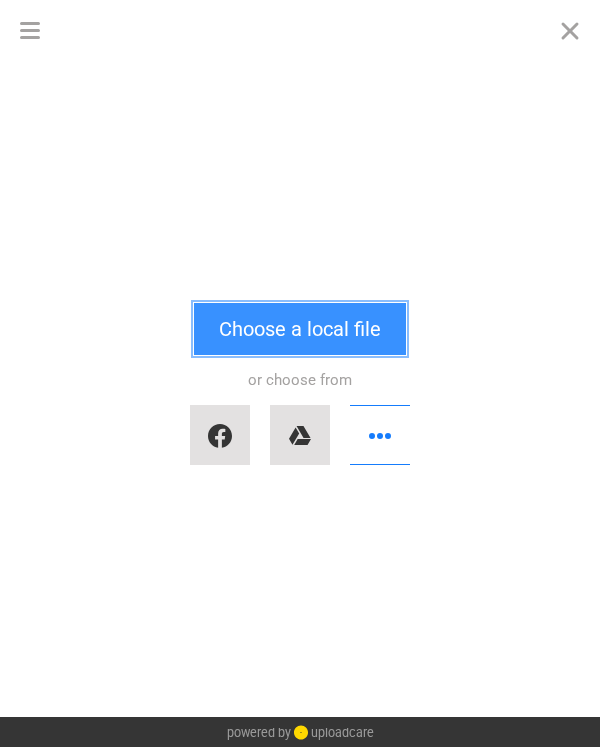 click on "Choose a local file" at bounding box center (300, 329) 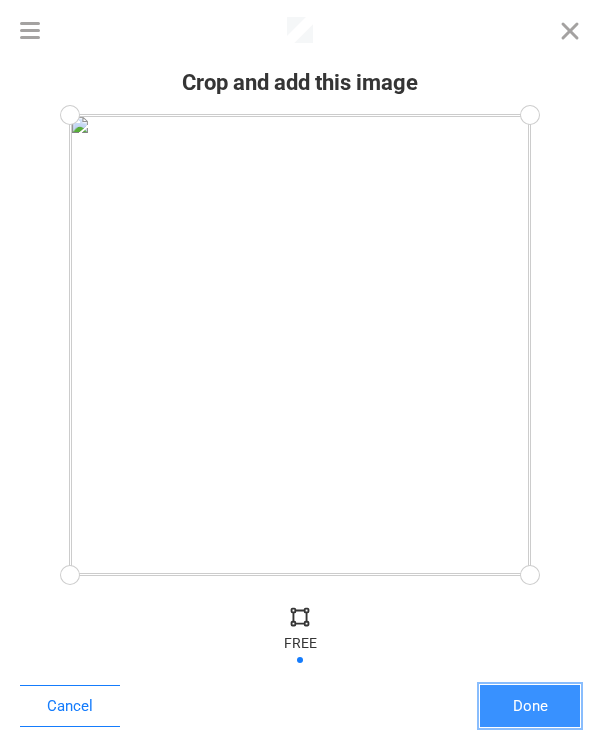 click on "Done" at bounding box center [530, 706] 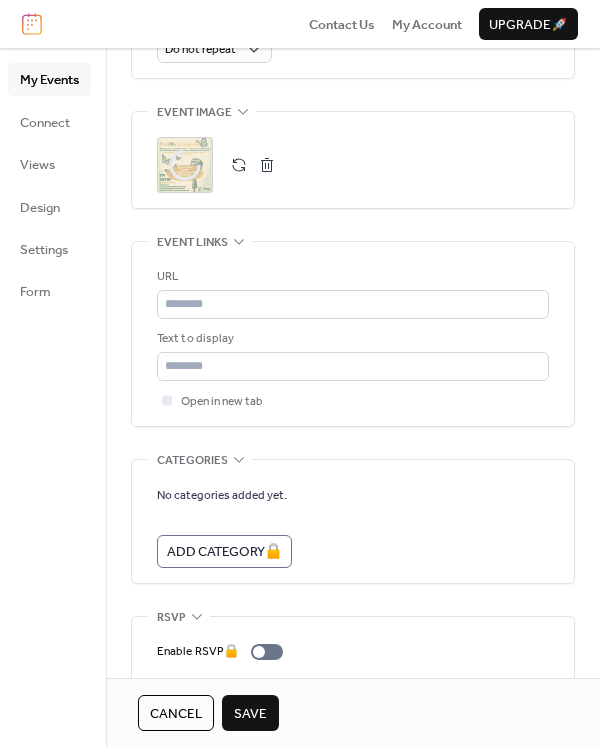 scroll, scrollTop: 1065, scrollLeft: 0, axis: vertical 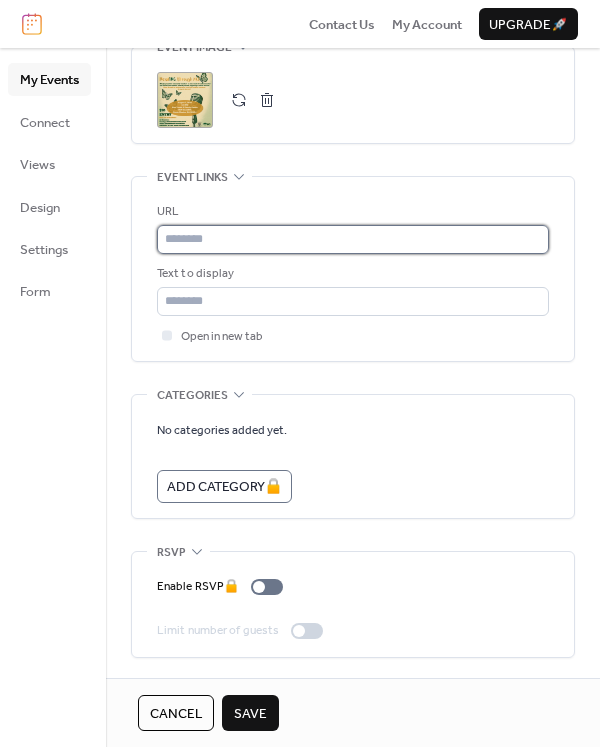 click at bounding box center [353, 239] 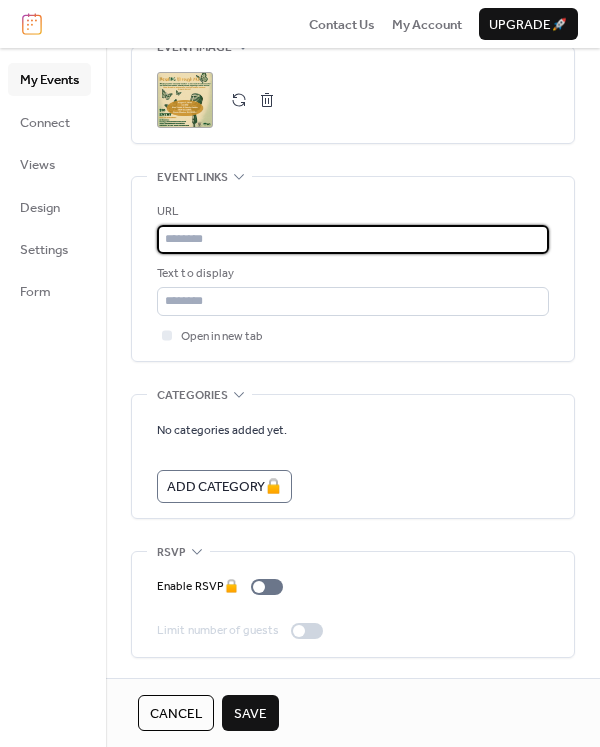 paste on "**********" 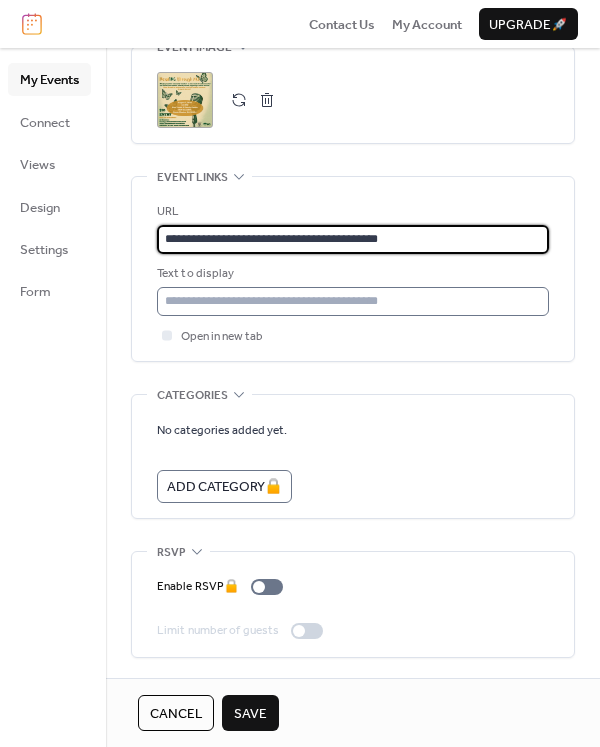 type on "**********" 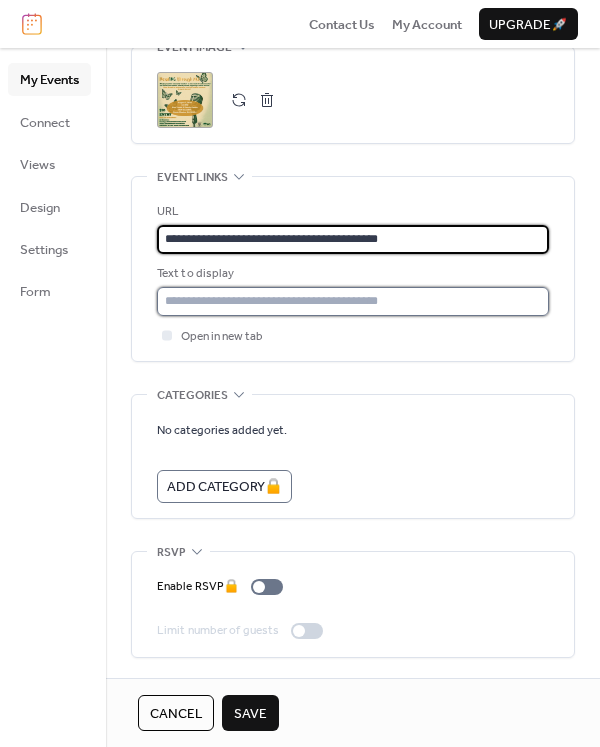 click at bounding box center [353, 301] 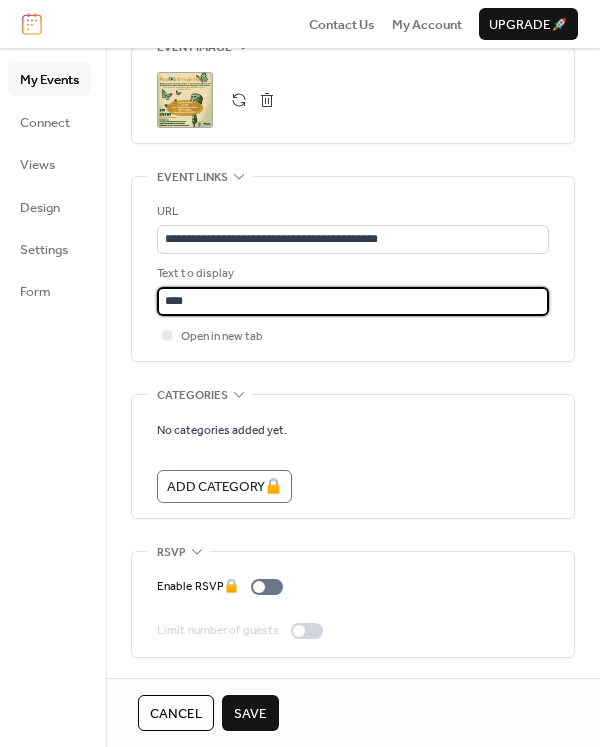 type on "****" 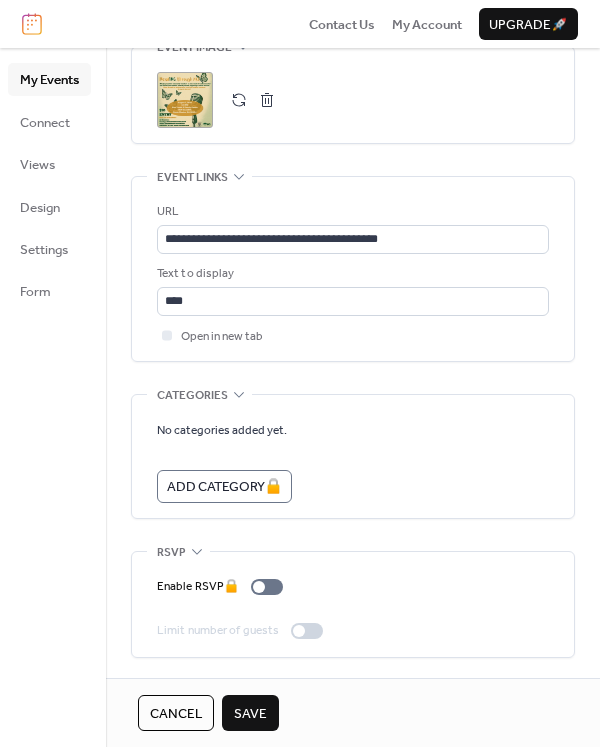 click 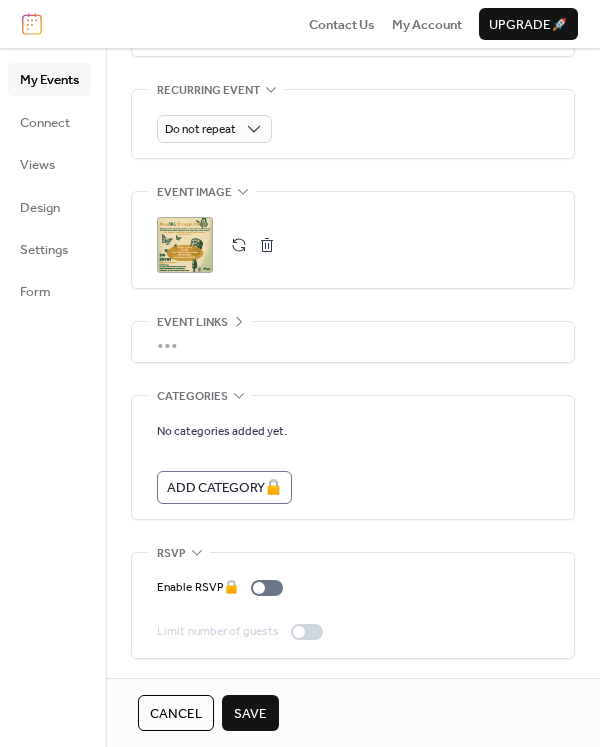 scroll, scrollTop: 921, scrollLeft: 0, axis: vertical 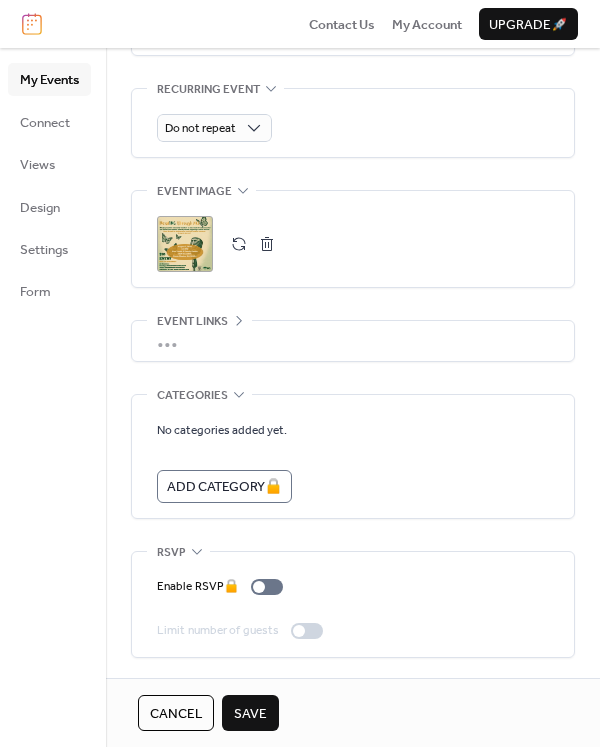 click 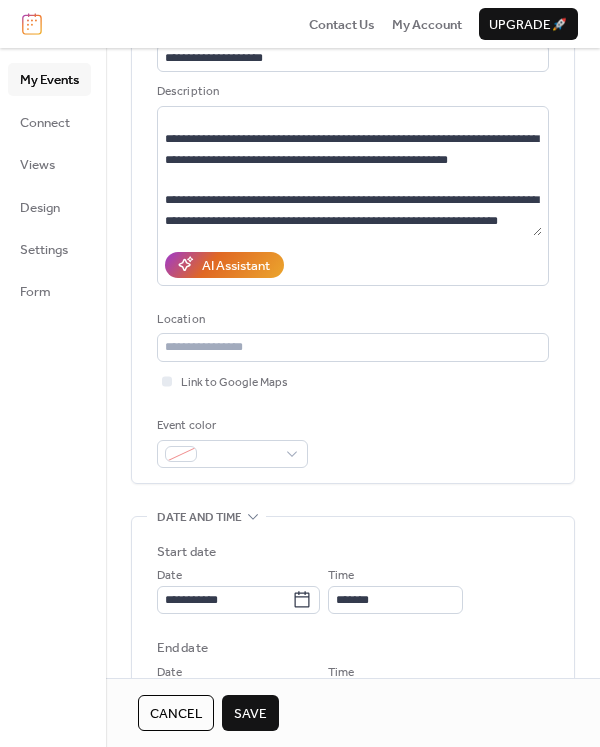 scroll, scrollTop: 0, scrollLeft: 0, axis: both 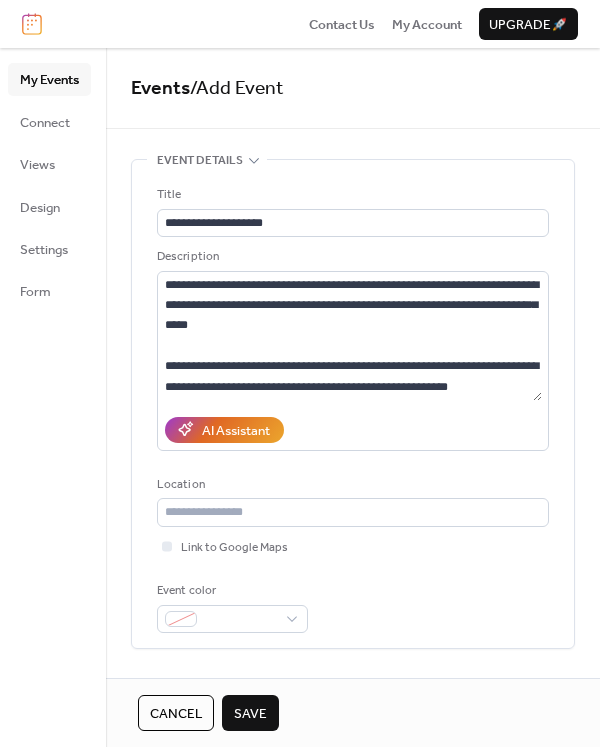 click on "Save" at bounding box center [250, 714] 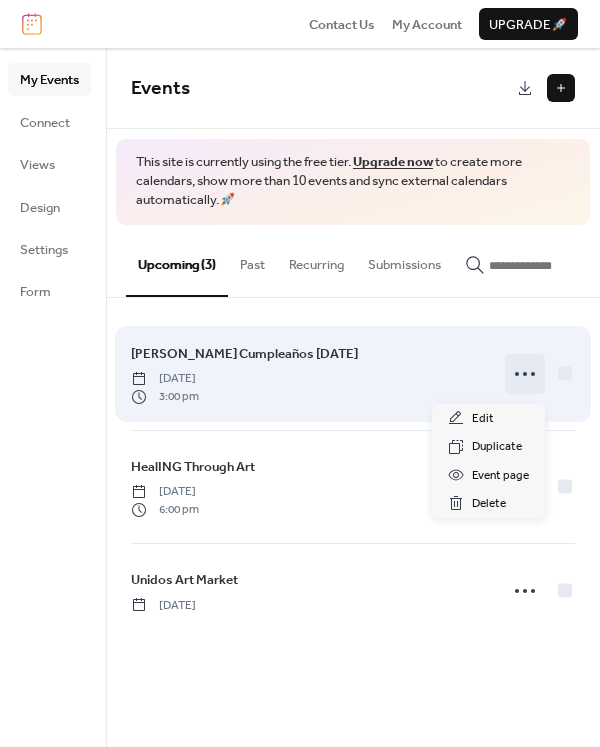 click 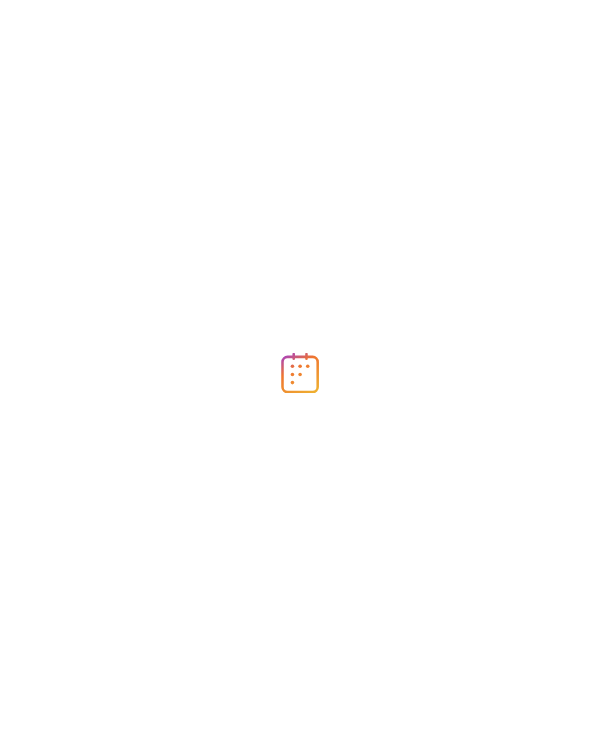 scroll, scrollTop: 0, scrollLeft: 0, axis: both 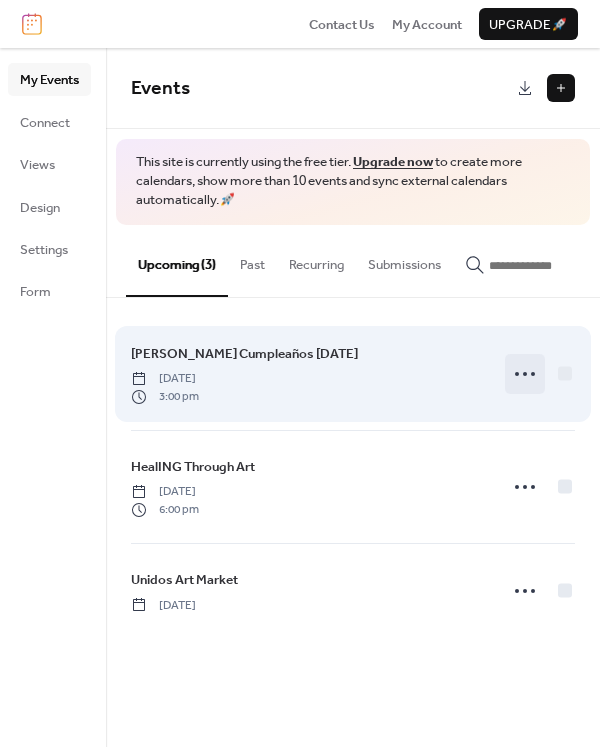 click 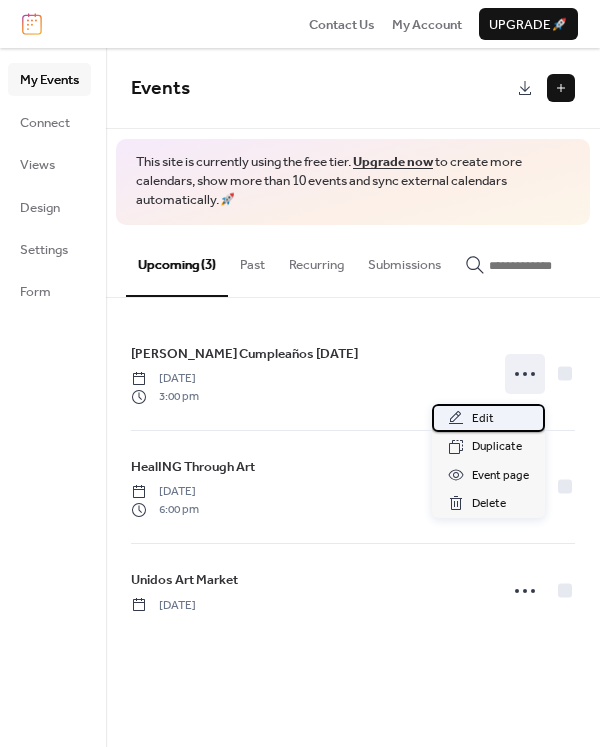 click on "Edit" at bounding box center (483, 419) 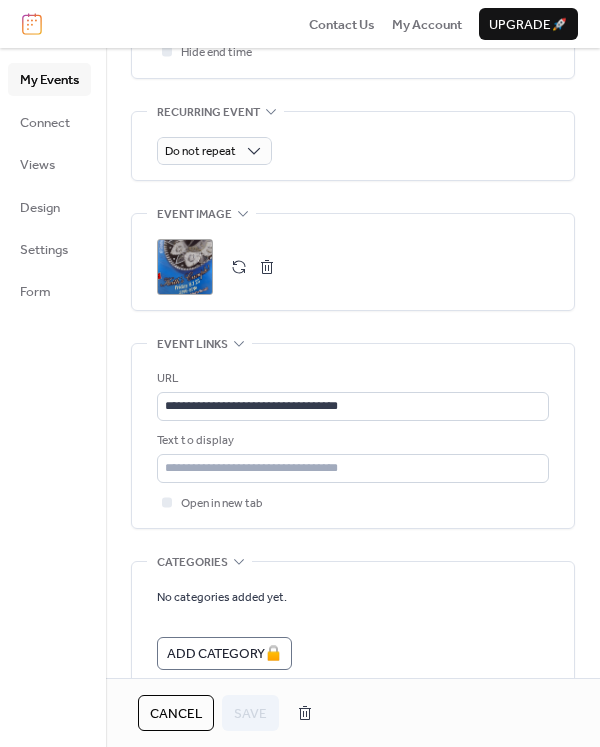 scroll, scrollTop: 900, scrollLeft: 0, axis: vertical 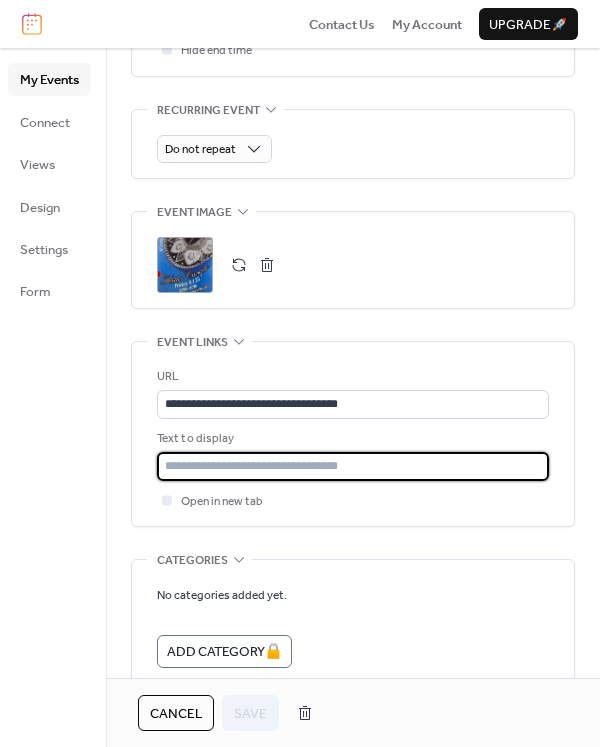 click at bounding box center (353, 466) 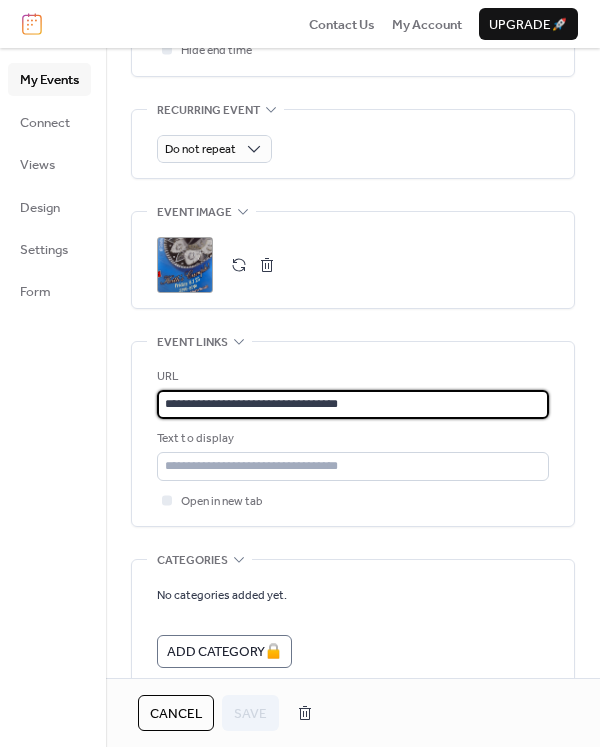 drag, startPoint x: 294, startPoint y: 474, endPoint x: 237, endPoint y: 416, distance: 81.32035 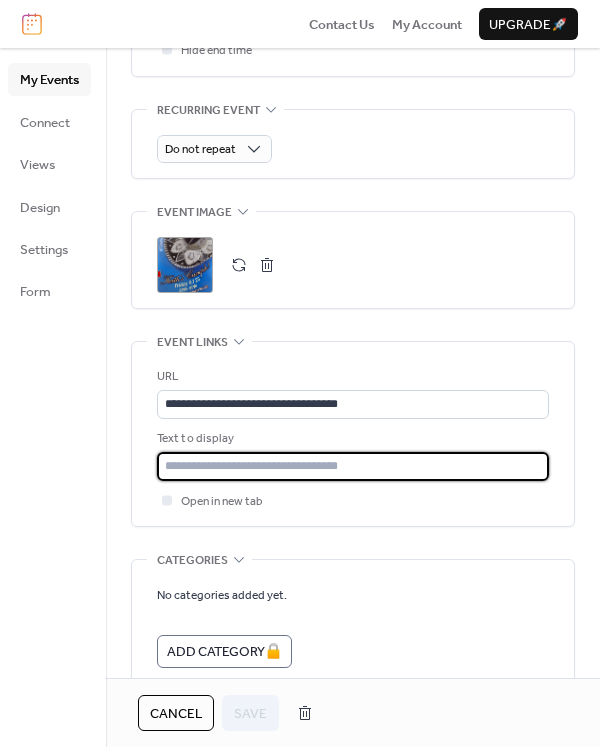 click at bounding box center [353, 466] 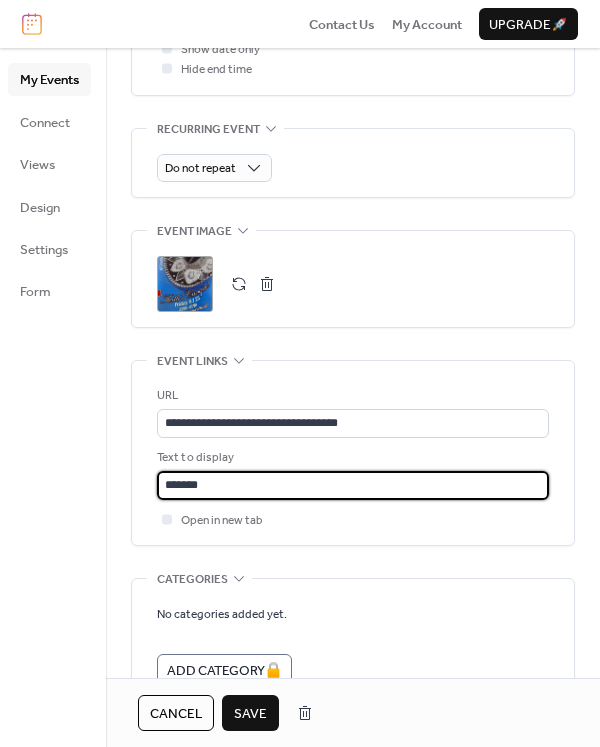 scroll, scrollTop: 900, scrollLeft: 0, axis: vertical 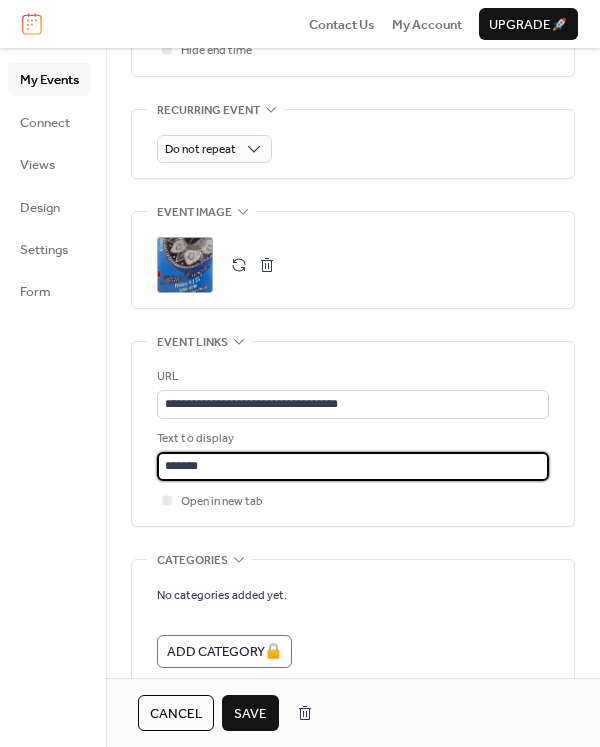 type on "*******" 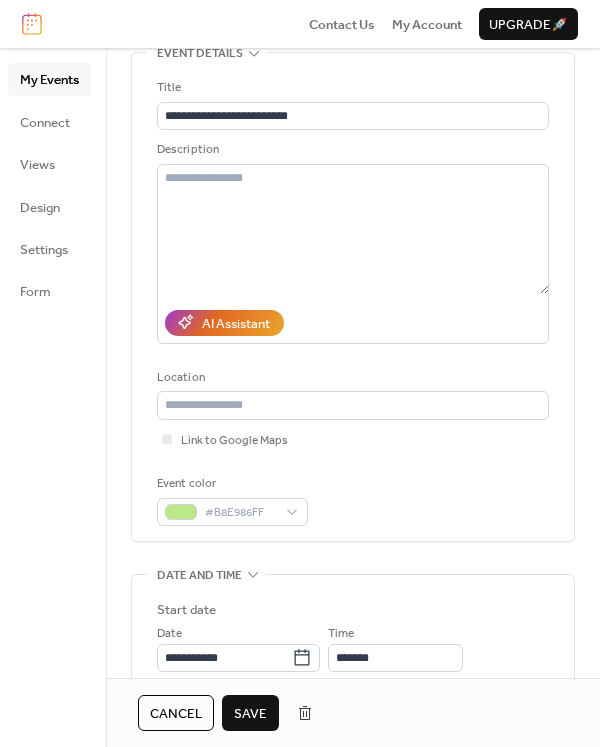 scroll, scrollTop: 0, scrollLeft: 0, axis: both 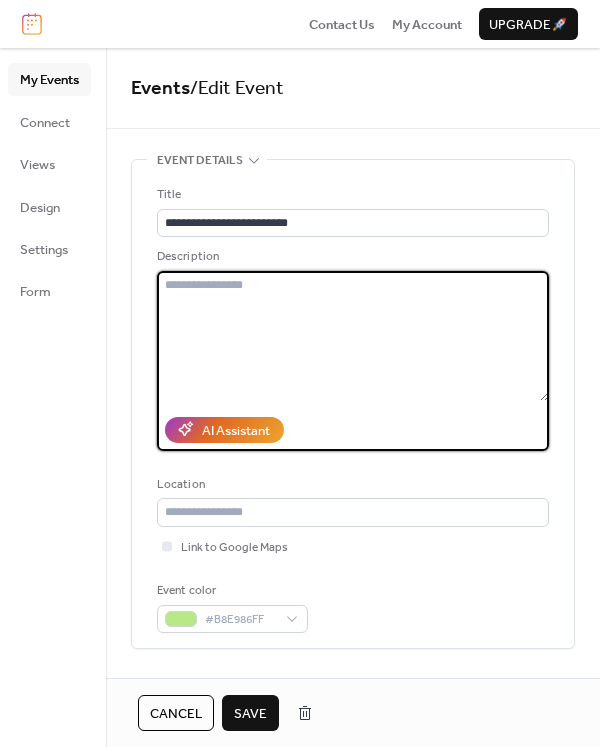 click at bounding box center (353, 336) 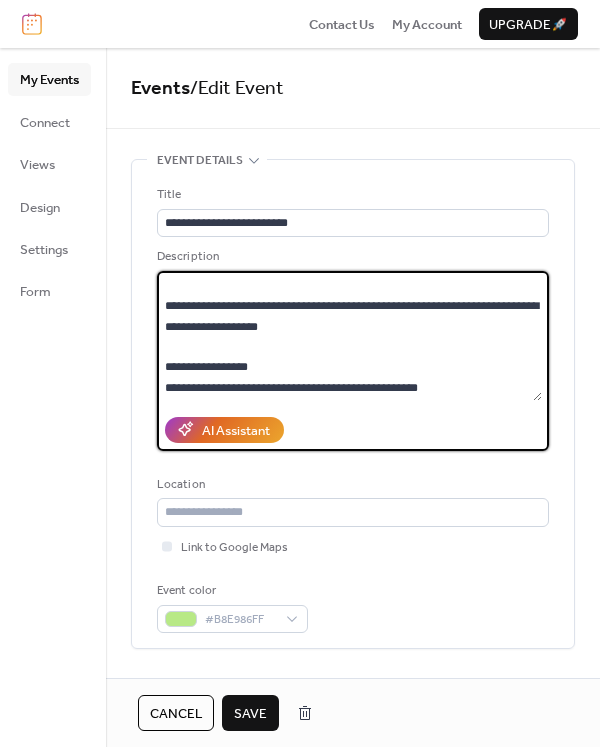 scroll, scrollTop: 100, scrollLeft: 0, axis: vertical 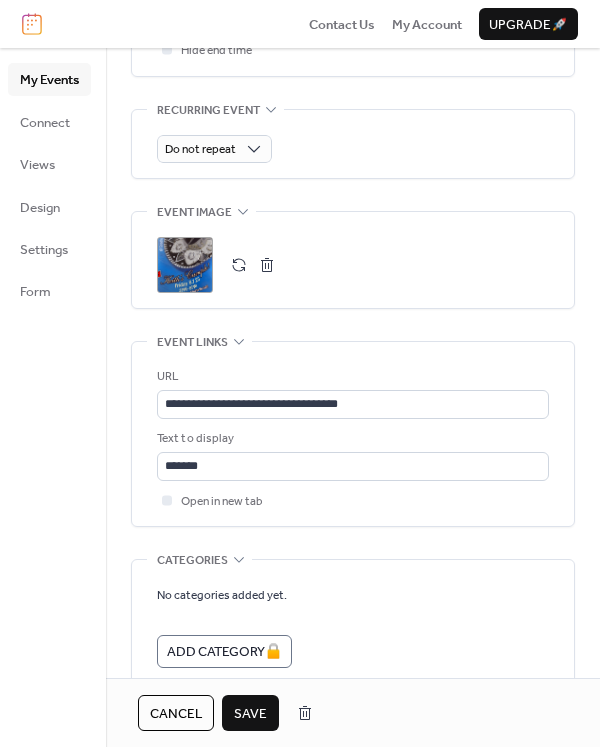 type on "**********" 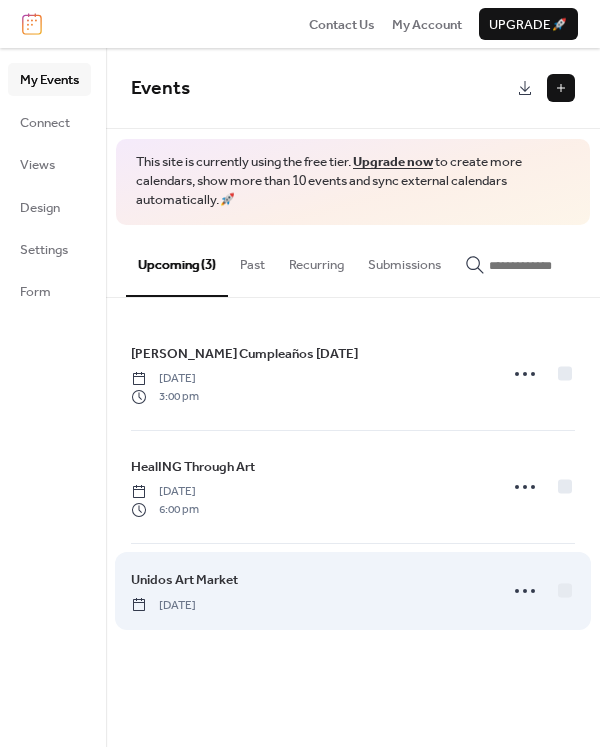 click on "Unidos Art Market Saturday, August 23, 2025" at bounding box center [308, 591] 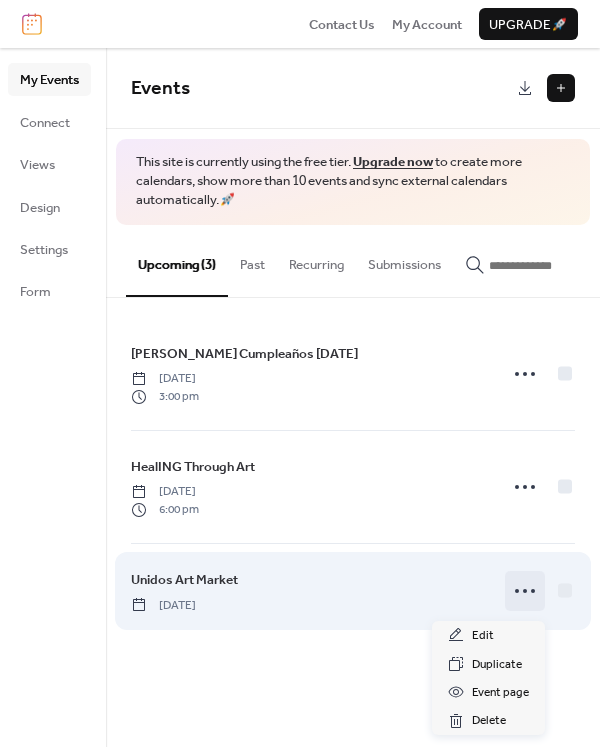 click 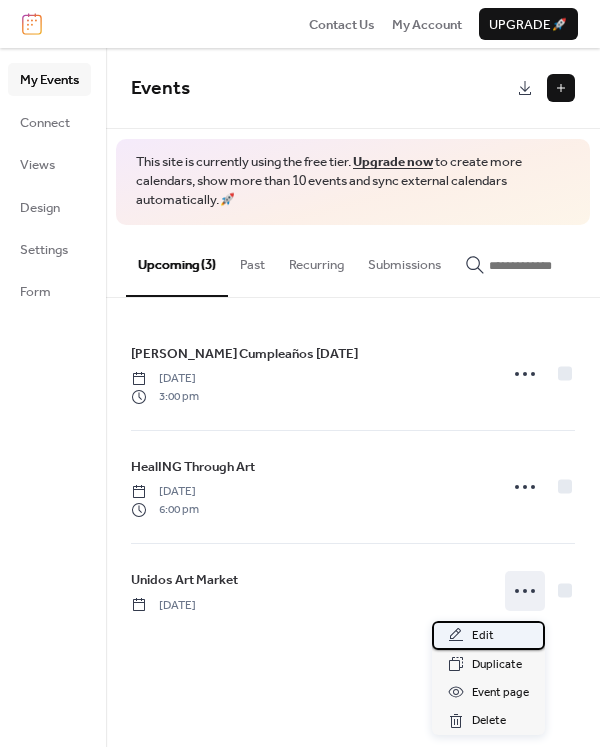 click on "Edit" at bounding box center [483, 636] 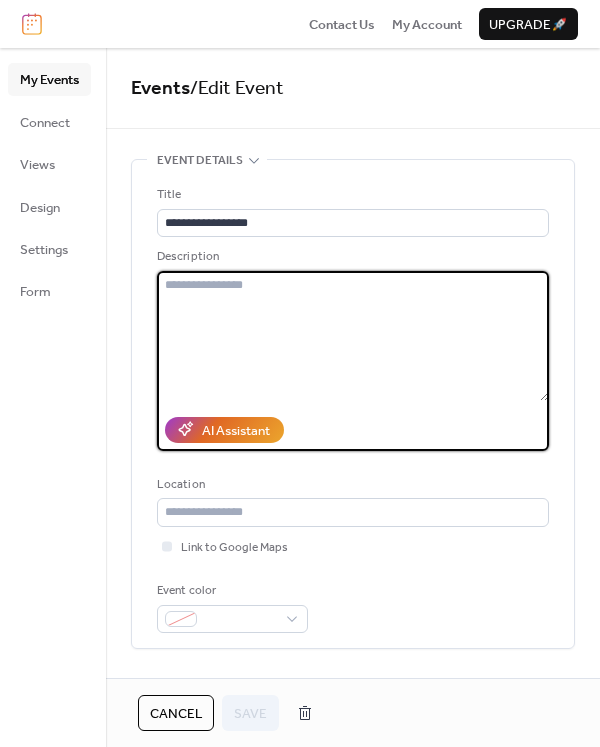 click at bounding box center [353, 336] 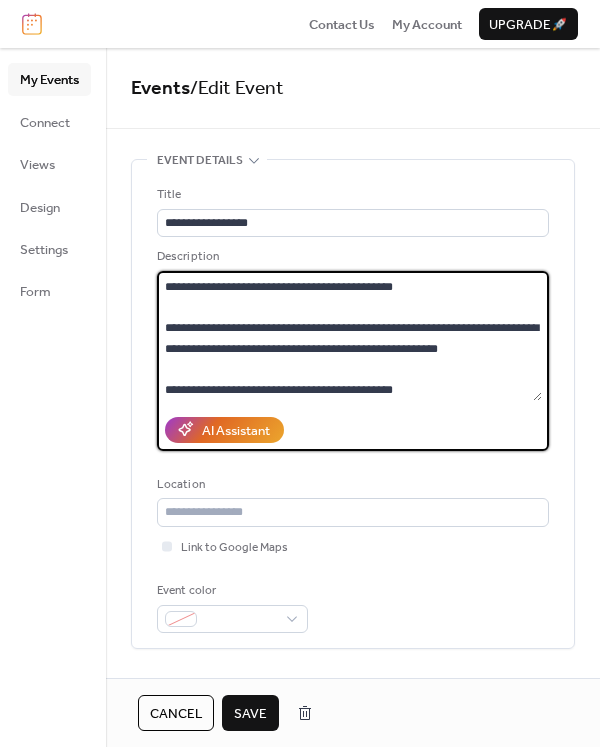 scroll, scrollTop: 245, scrollLeft: 0, axis: vertical 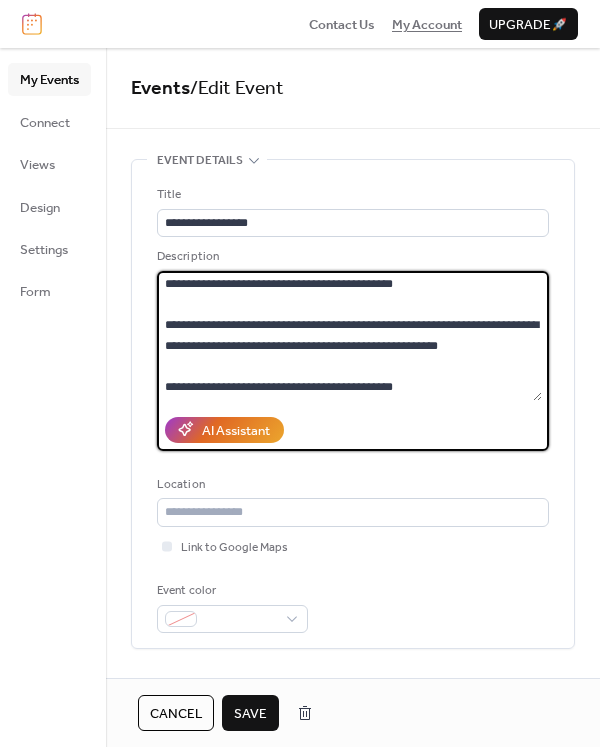 type on "**********" 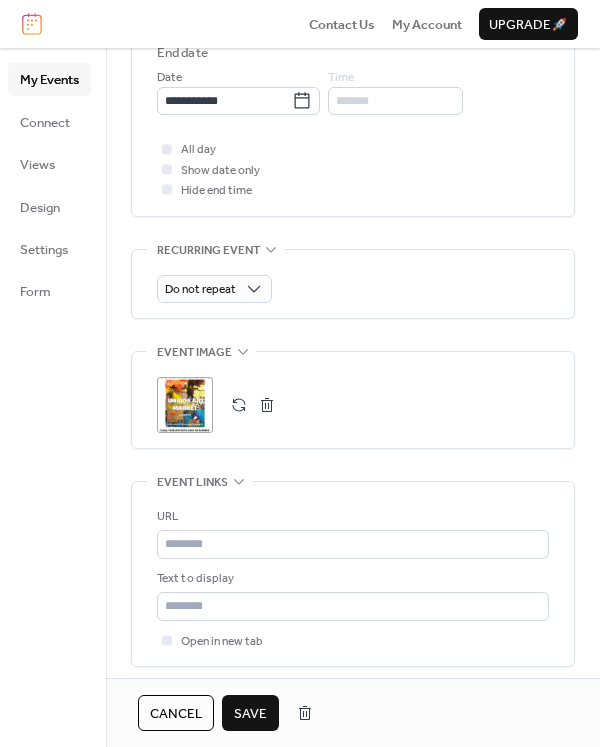 scroll, scrollTop: 800, scrollLeft: 0, axis: vertical 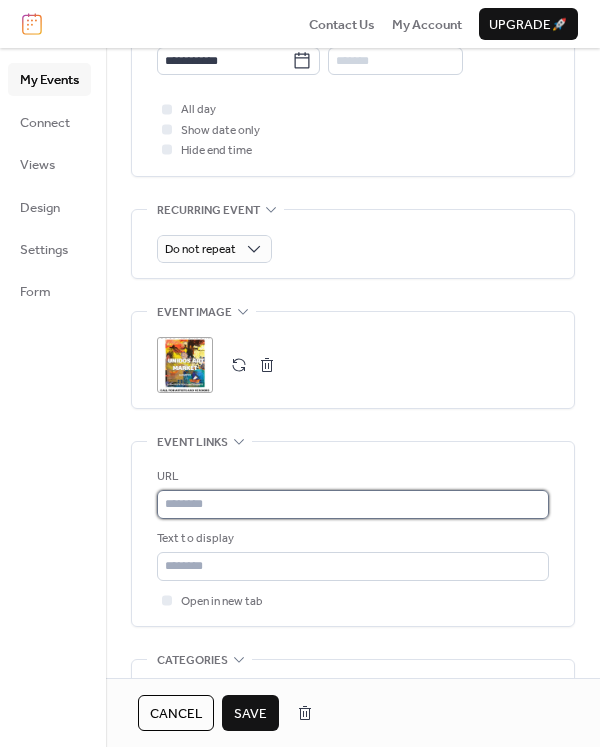 click at bounding box center [353, 504] 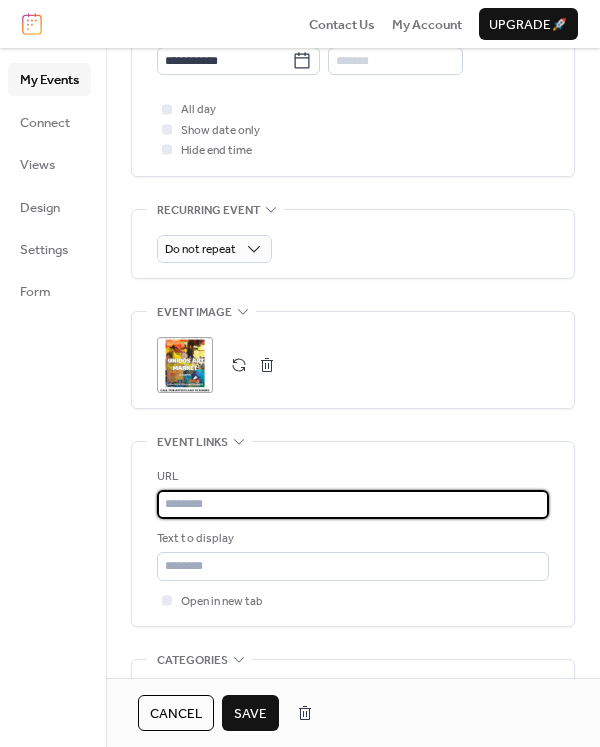 paste on "**********" 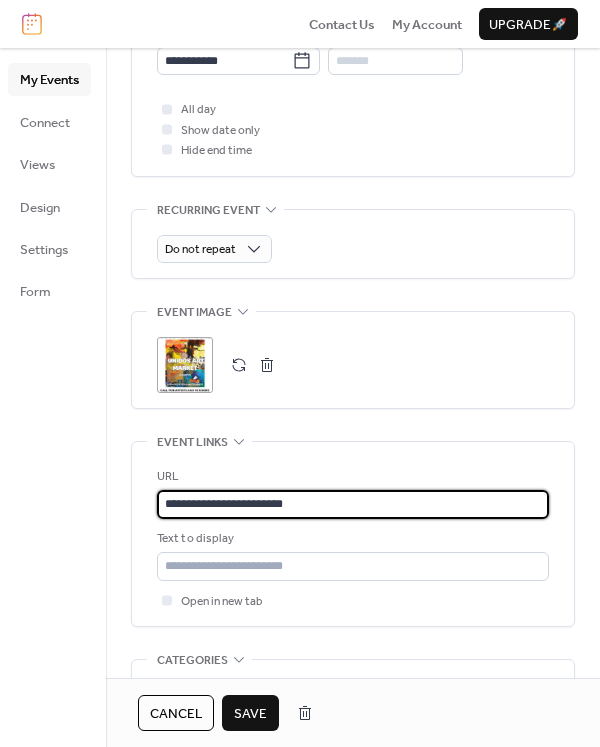 type on "**********" 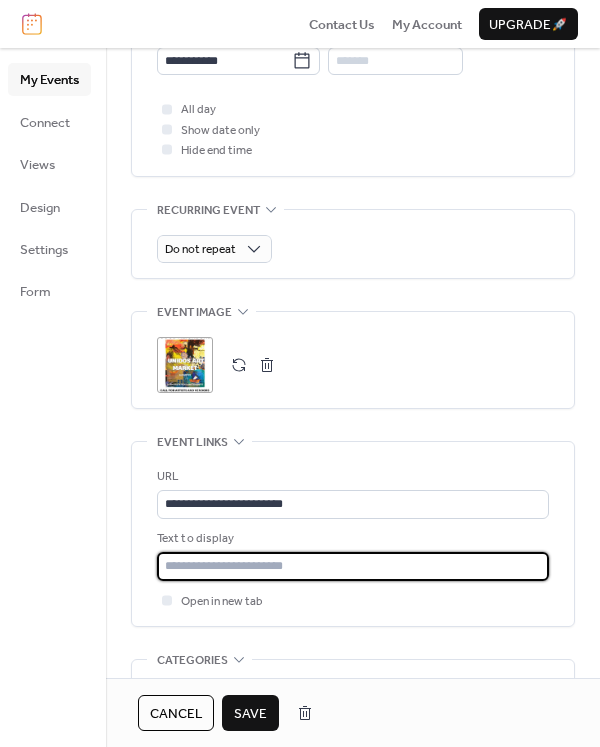 click at bounding box center (353, 566) 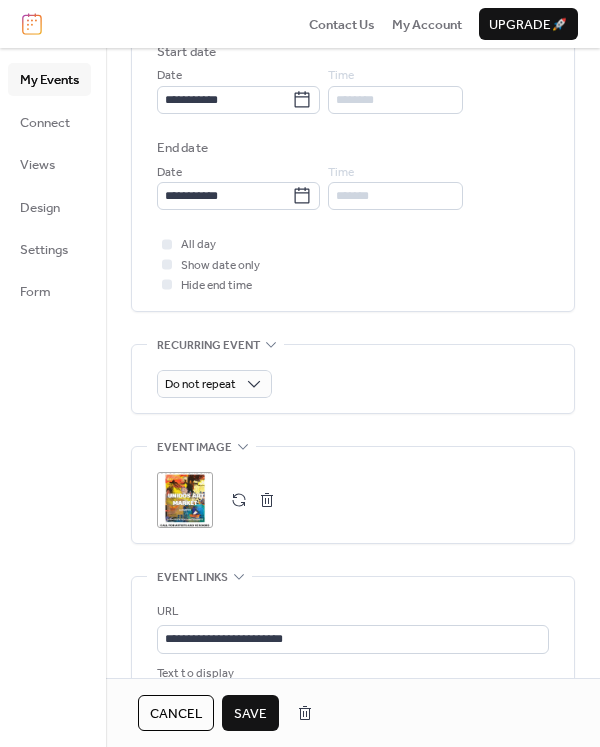 scroll, scrollTop: 565, scrollLeft: 0, axis: vertical 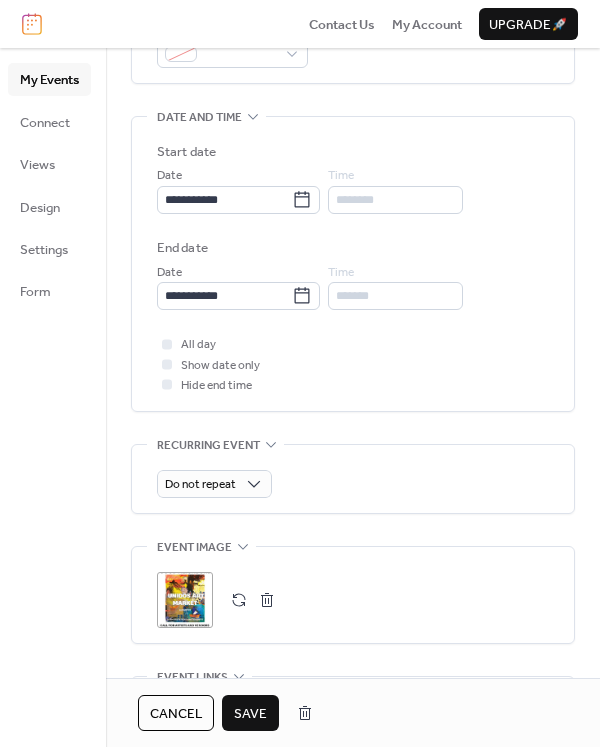 type on "****" 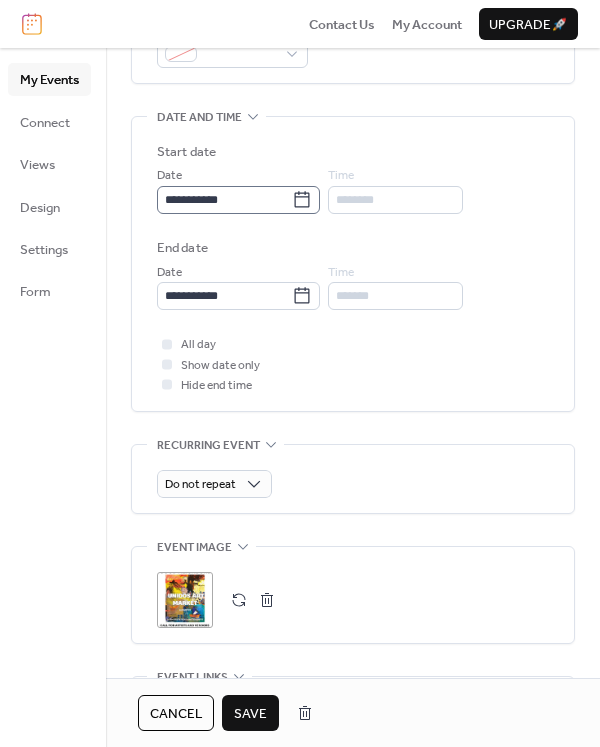click 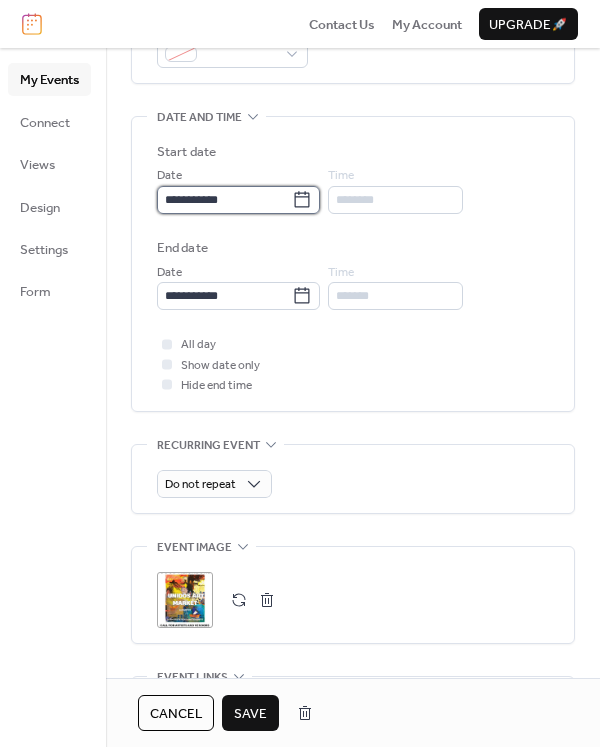 click on "**********" at bounding box center [224, 200] 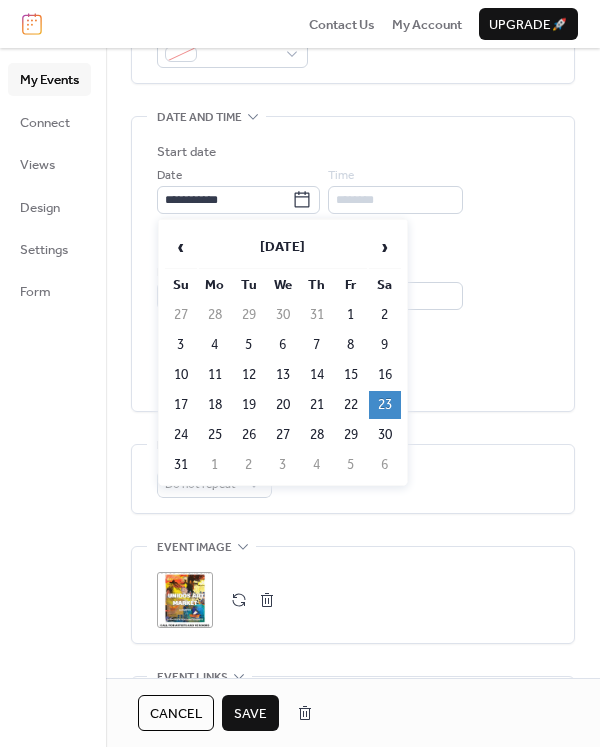 click on "23" at bounding box center [385, 405] 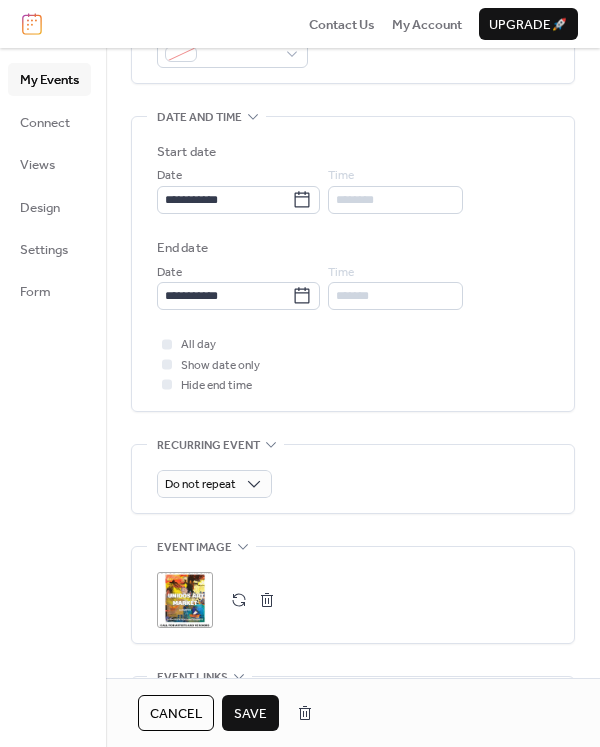 click on "*******" at bounding box center (395, 296) 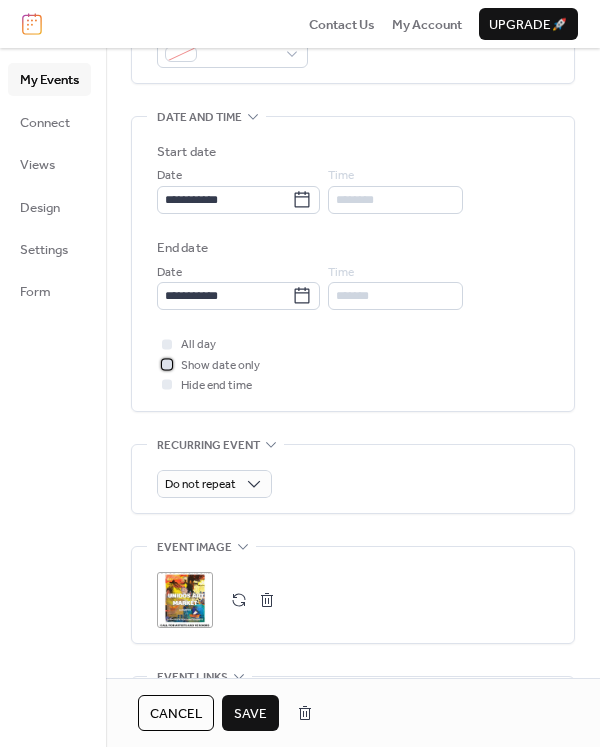 click 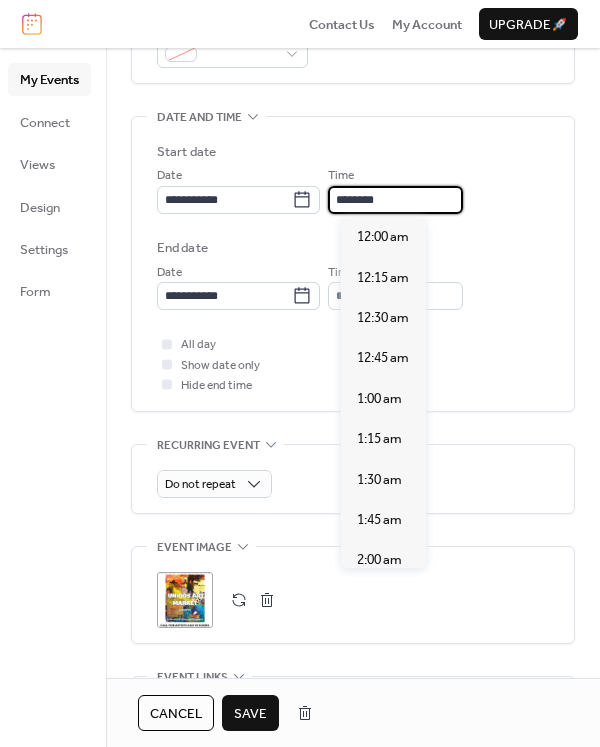 click on "********" at bounding box center (395, 200) 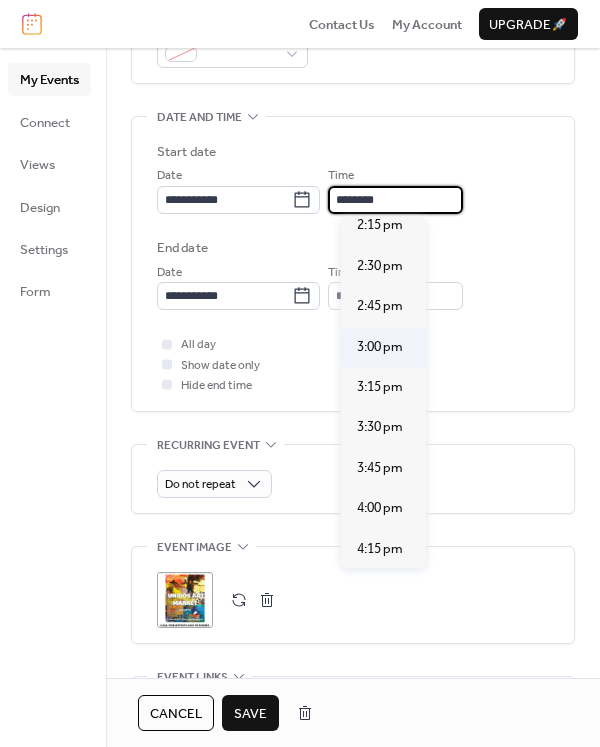 scroll, scrollTop: 2340, scrollLeft: 0, axis: vertical 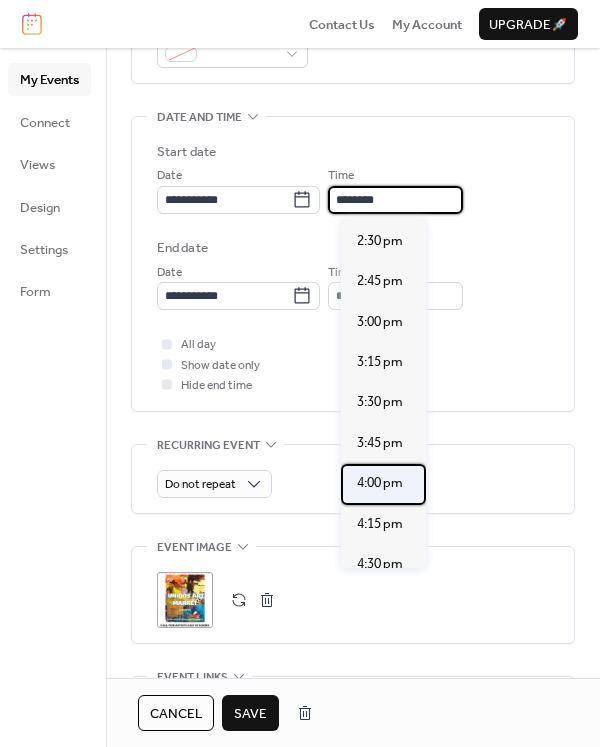 click on "4:00 pm" at bounding box center [380, 483] 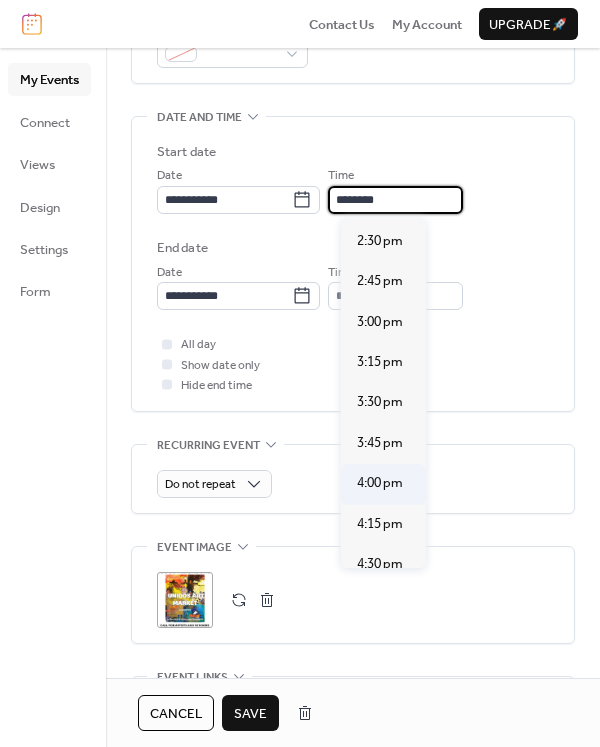 type on "*******" 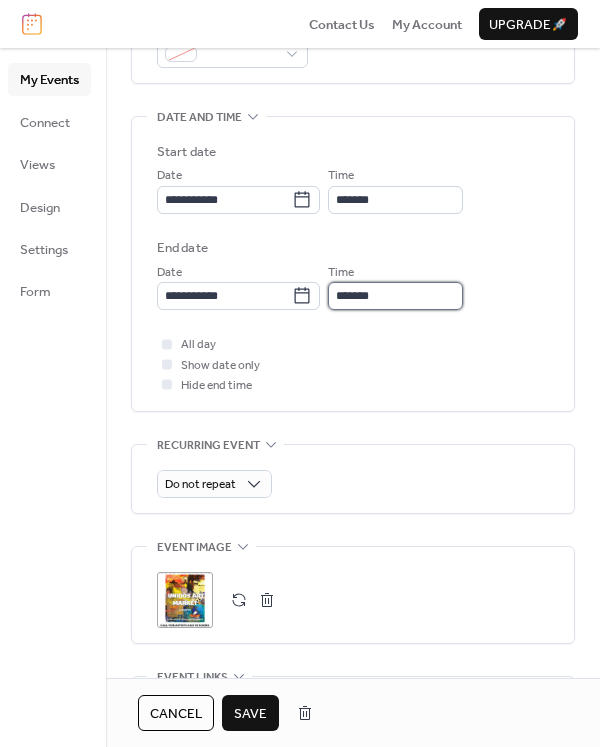 click on "*******" at bounding box center [395, 296] 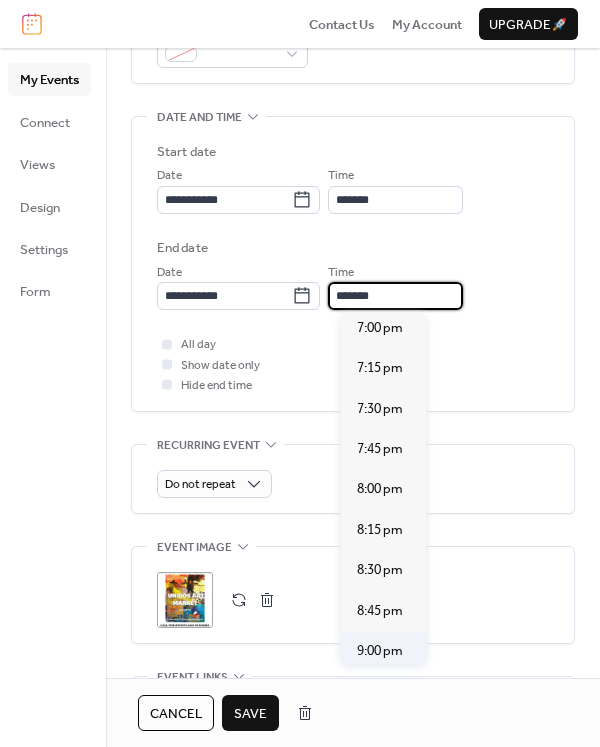 scroll, scrollTop: 500, scrollLeft: 0, axis: vertical 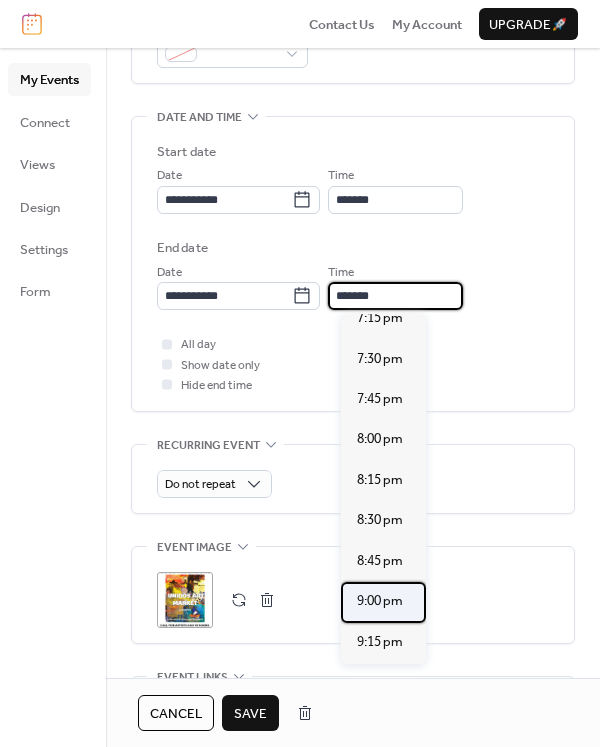 click on "9:00 pm" at bounding box center [380, 601] 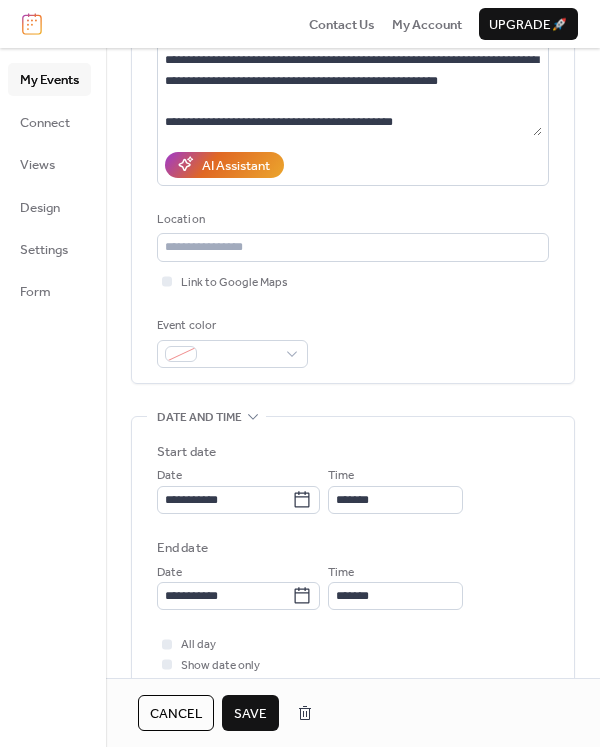 scroll, scrollTop: 0, scrollLeft: 0, axis: both 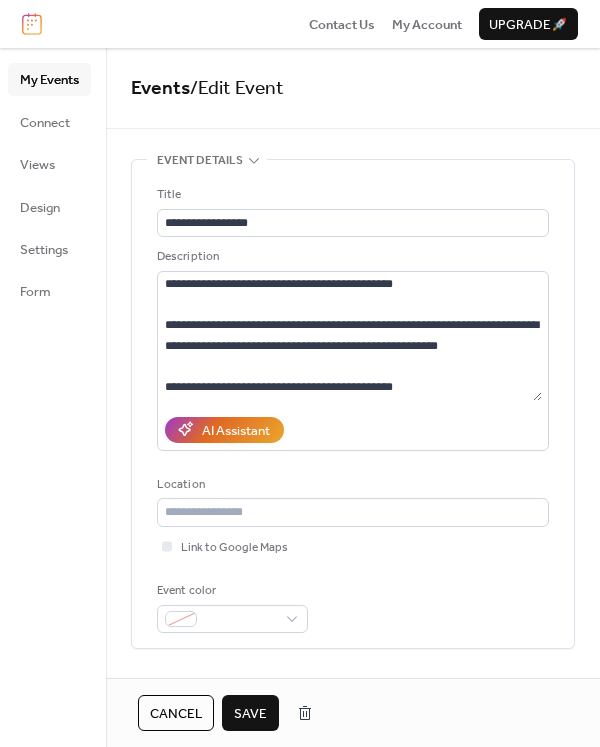 click on "Save" at bounding box center [250, 714] 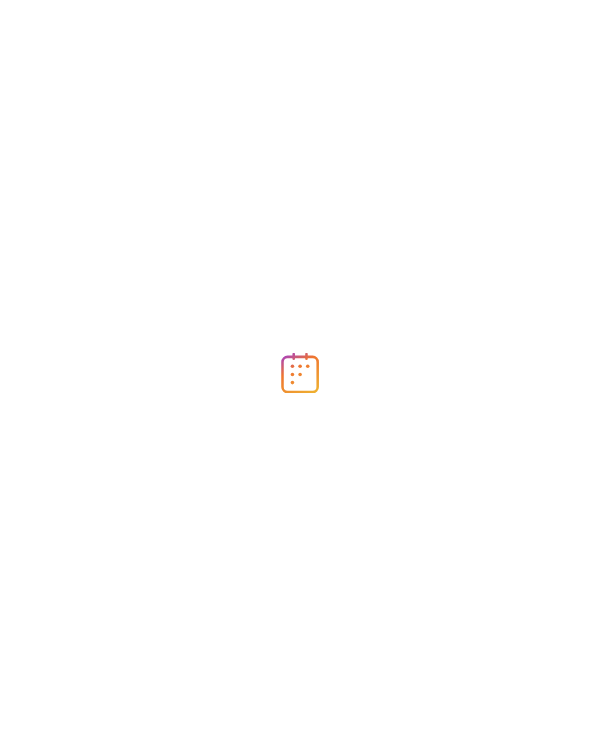 scroll, scrollTop: 0, scrollLeft: 0, axis: both 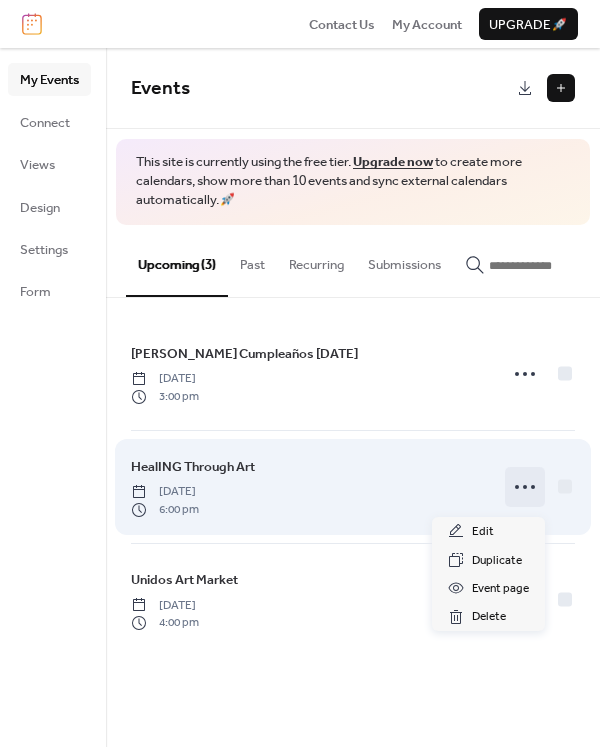 click 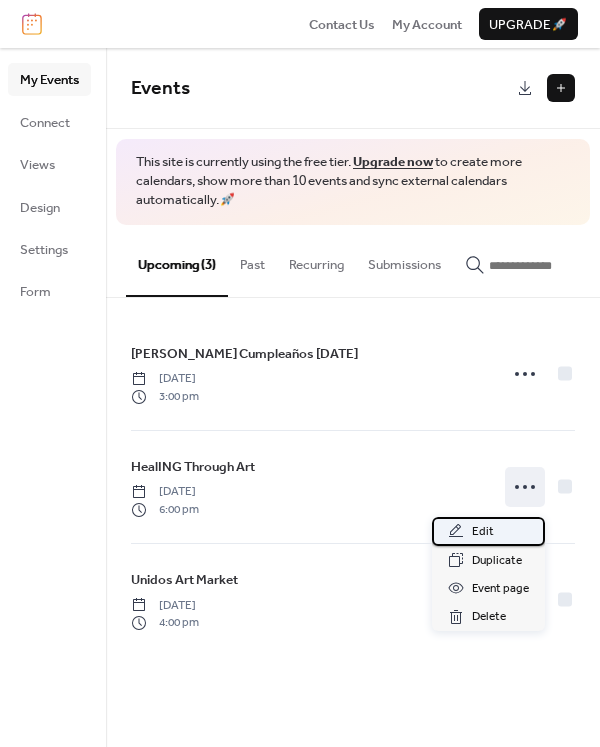 click on "Edit" at bounding box center (483, 532) 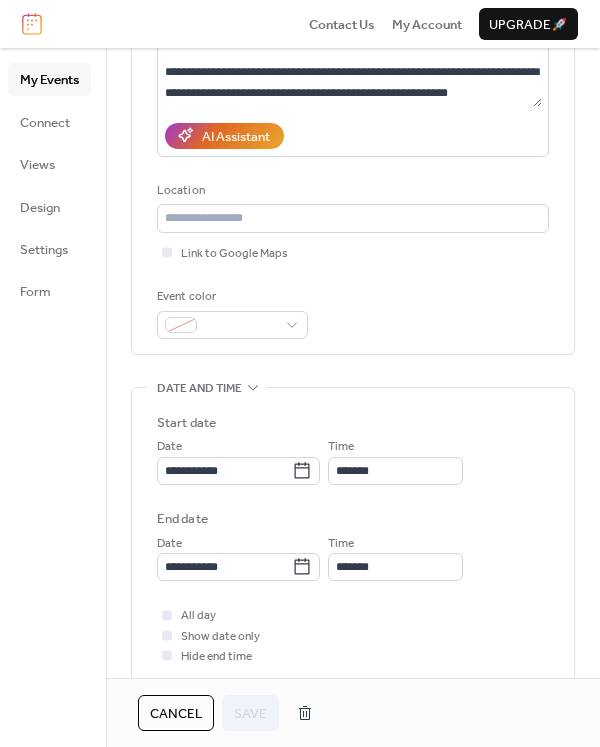 scroll, scrollTop: 300, scrollLeft: 0, axis: vertical 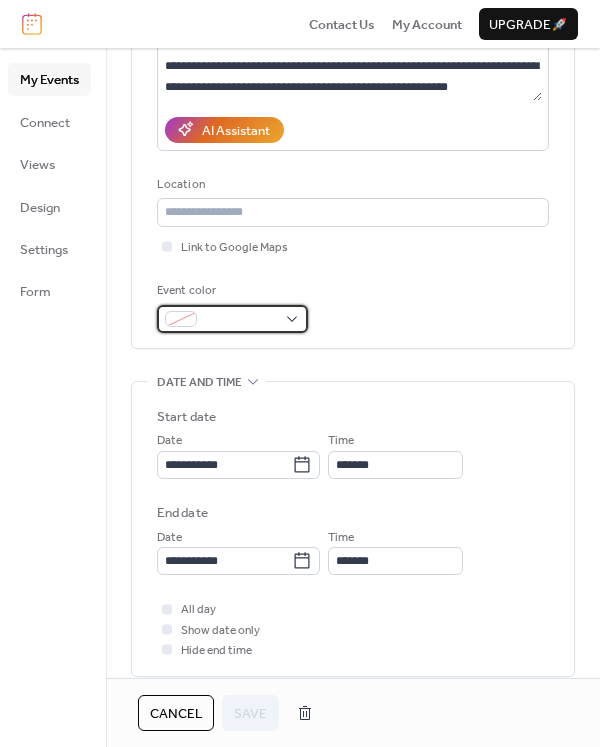 click at bounding box center (232, 319) 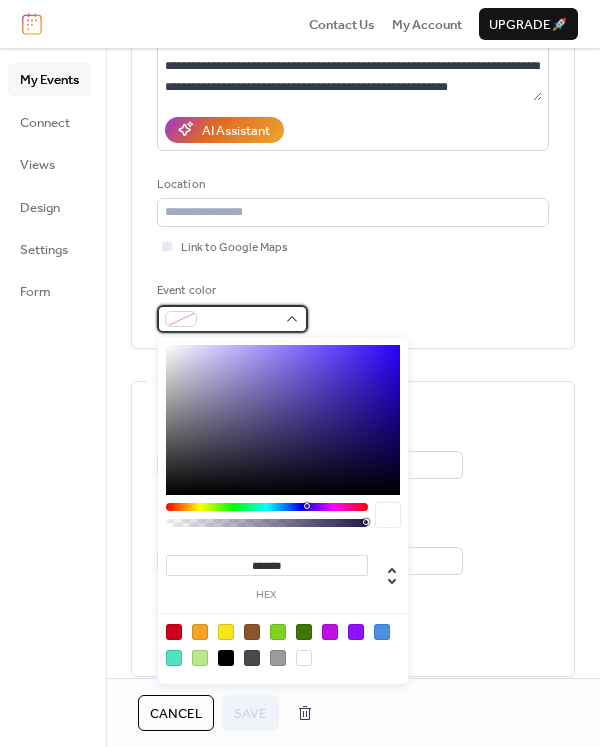 click at bounding box center [232, 319] 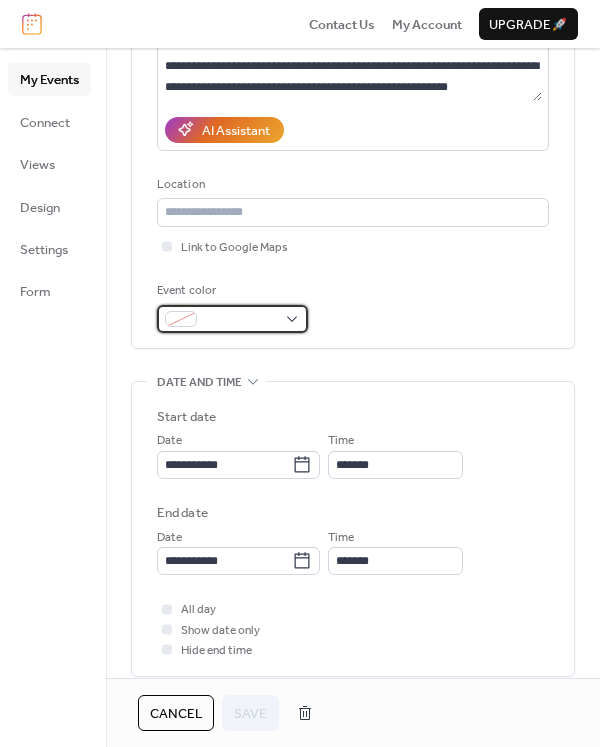 click at bounding box center [232, 319] 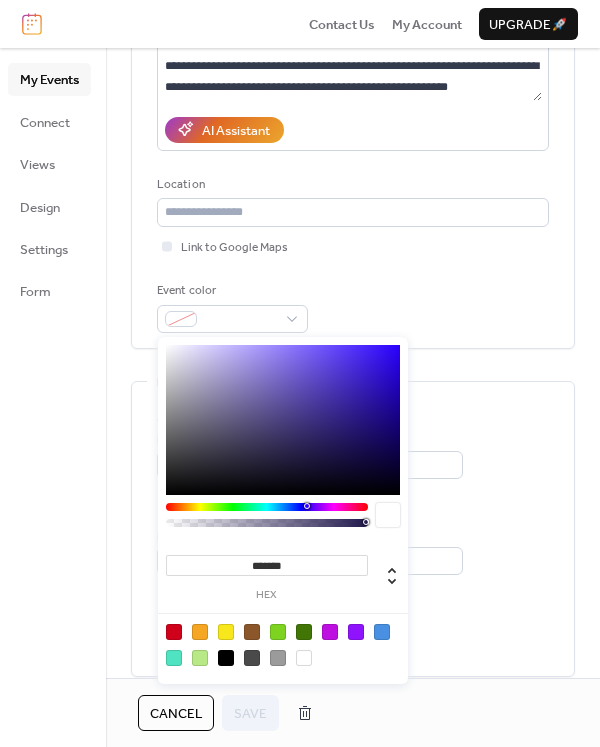 click at bounding box center (382, 632) 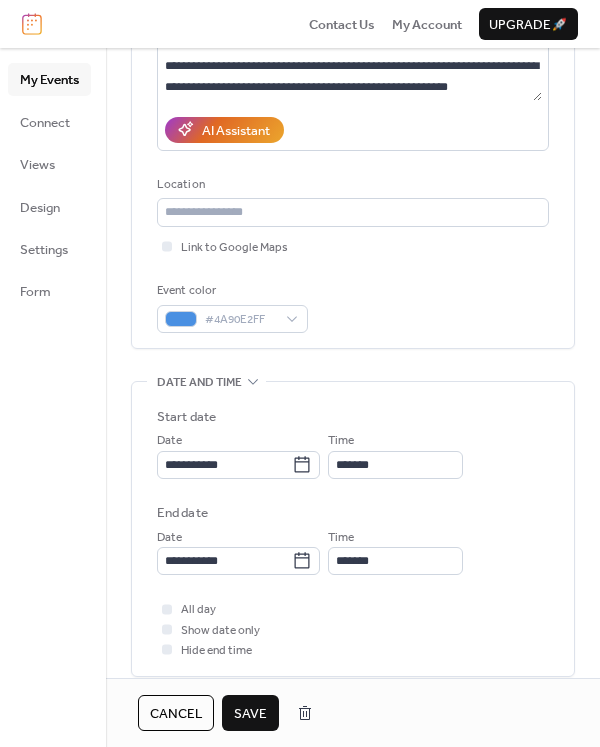 click on "Save" at bounding box center (250, 714) 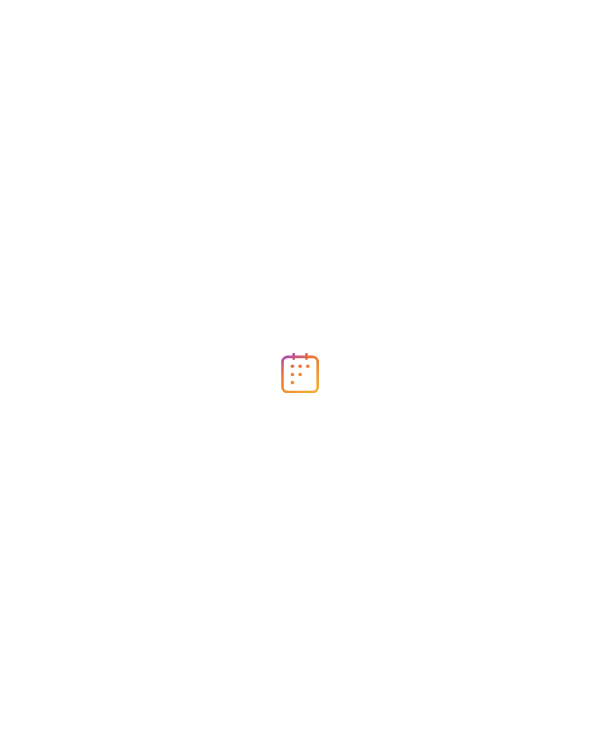 scroll, scrollTop: 0, scrollLeft: 0, axis: both 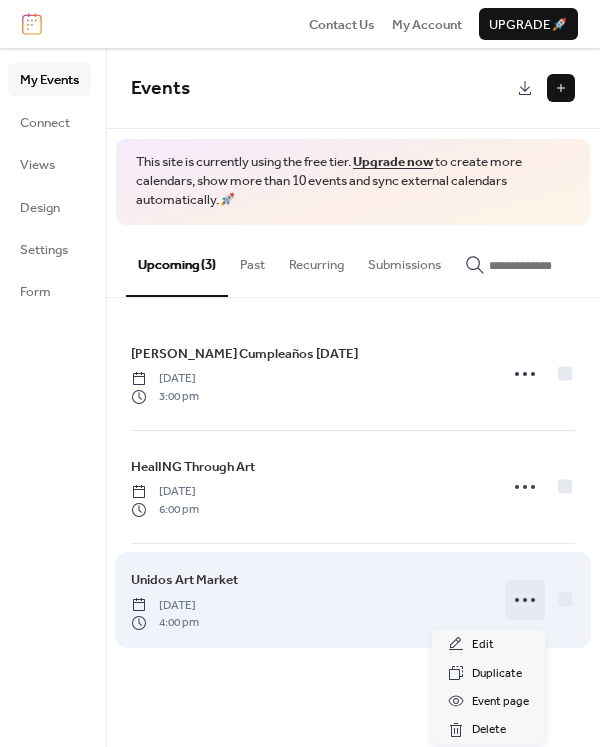 click 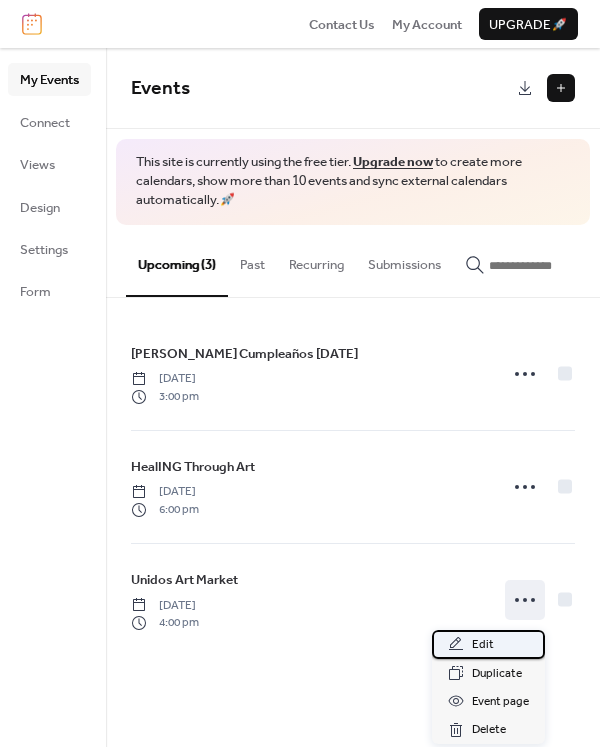 click on "Edit" at bounding box center (483, 645) 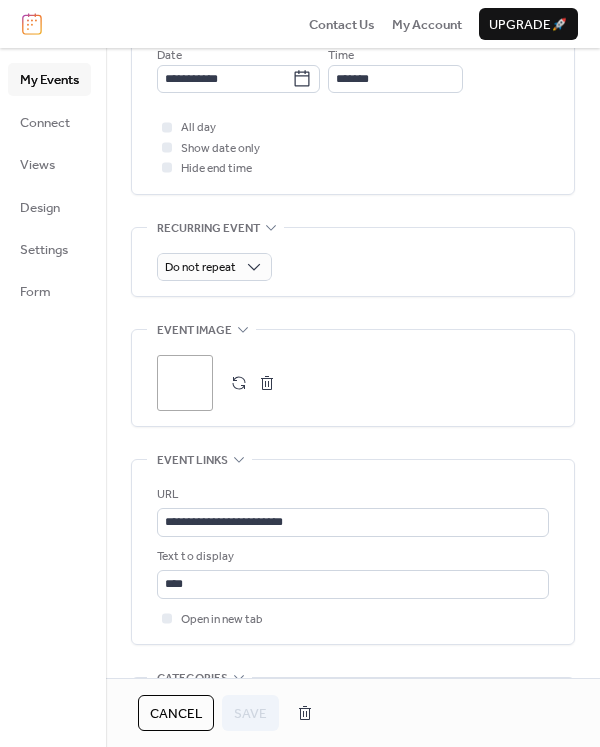 scroll, scrollTop: 800, scrollLeft: 0, axis: vertical 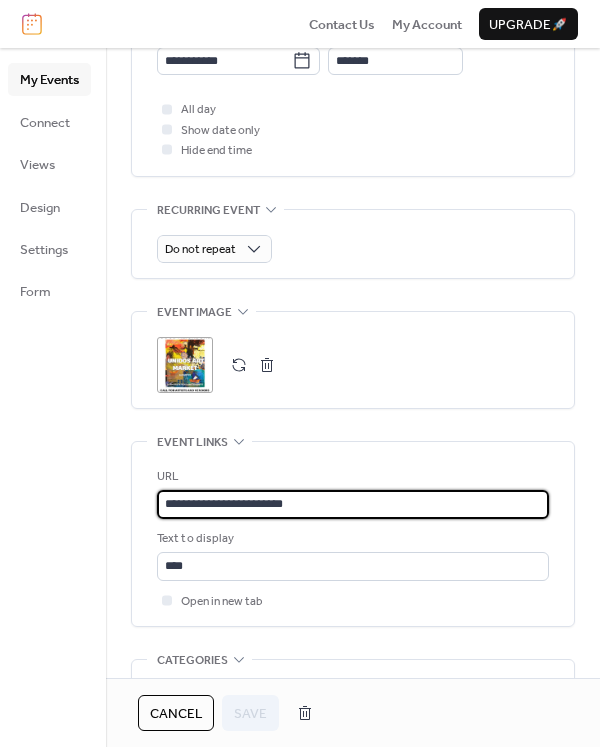 drag, startPoint x: 337, startPoint y: 503, endPoint x: 130, endPoint y: 499, distance: 207.03865 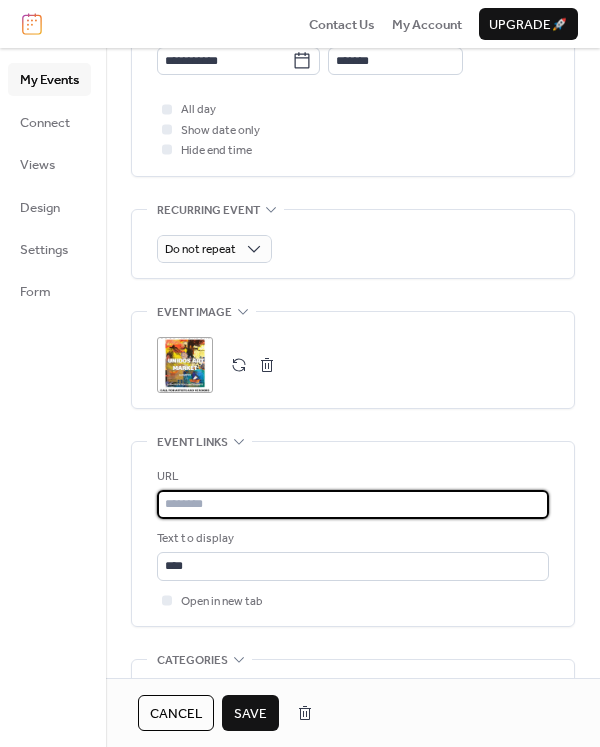 paste on "**********" 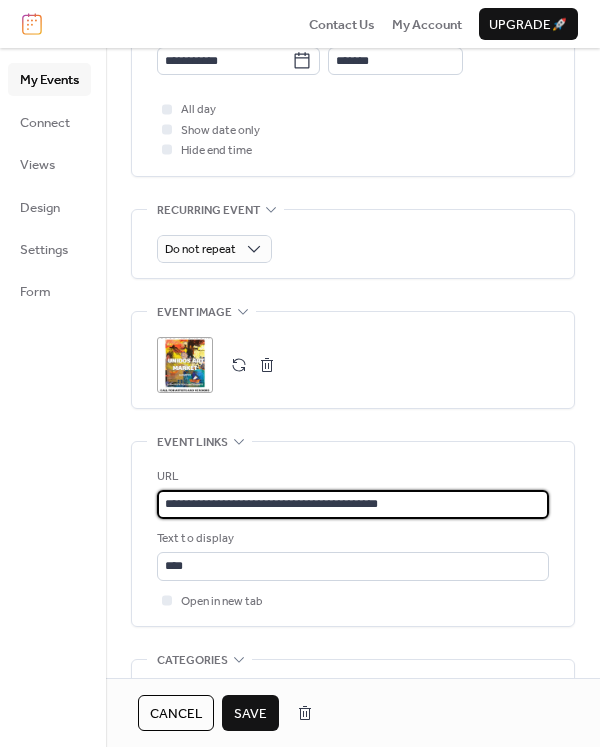 type on "**********" 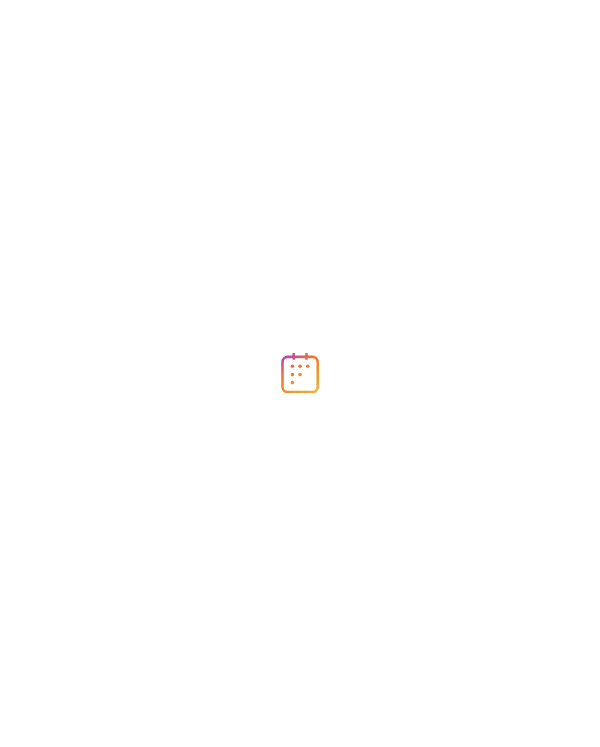 scroll, scrollTop: 0, scrollLeft: 0, axis: both 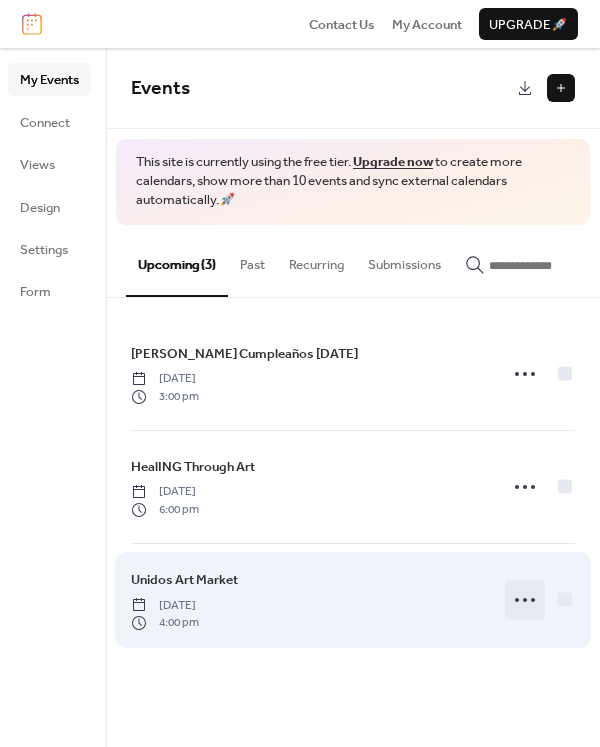 click 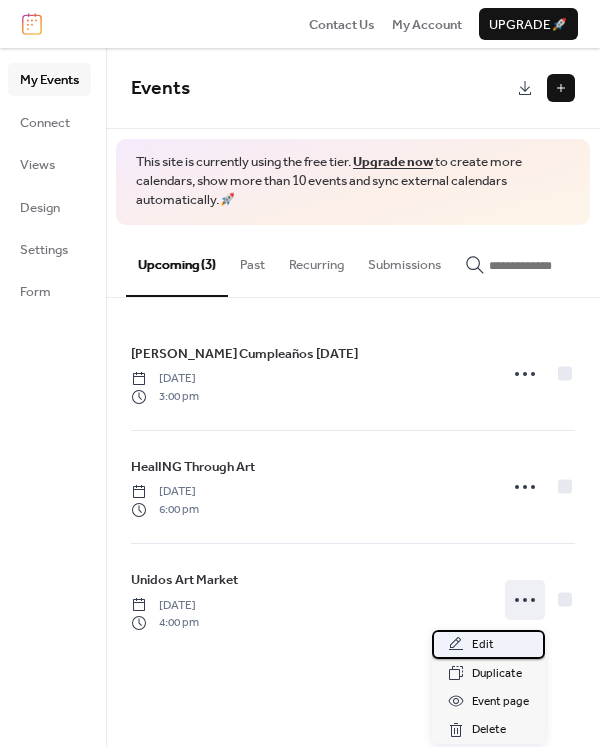 click on "Edit" at bounding box center (483, 645) 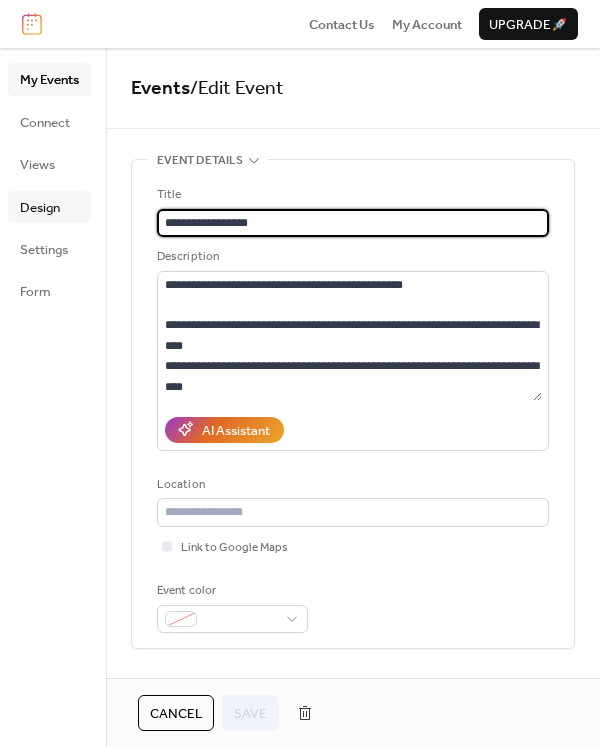 click on "Design" at bounding box center [40, 208] 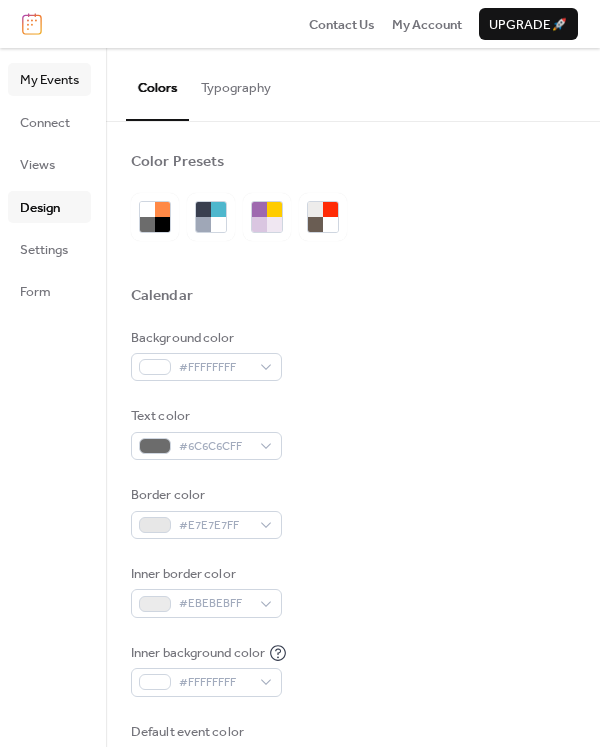 click on "My Events" at bounding box center [49, 80] 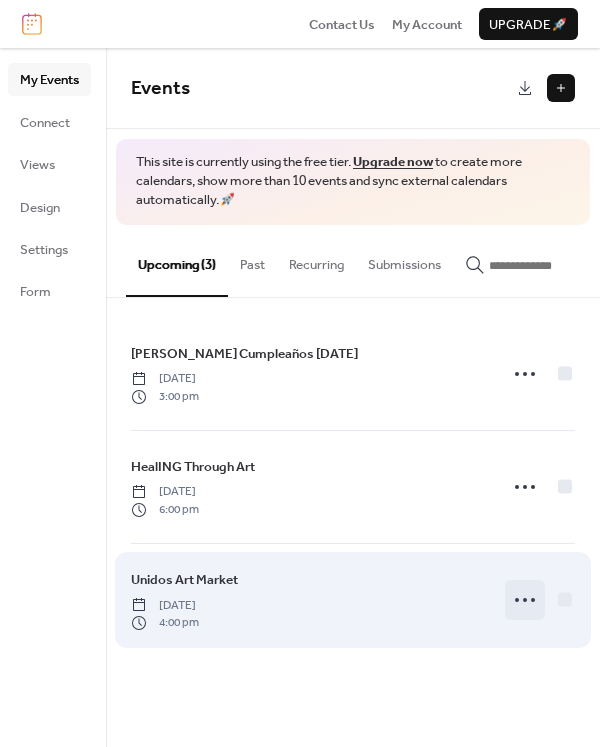 click 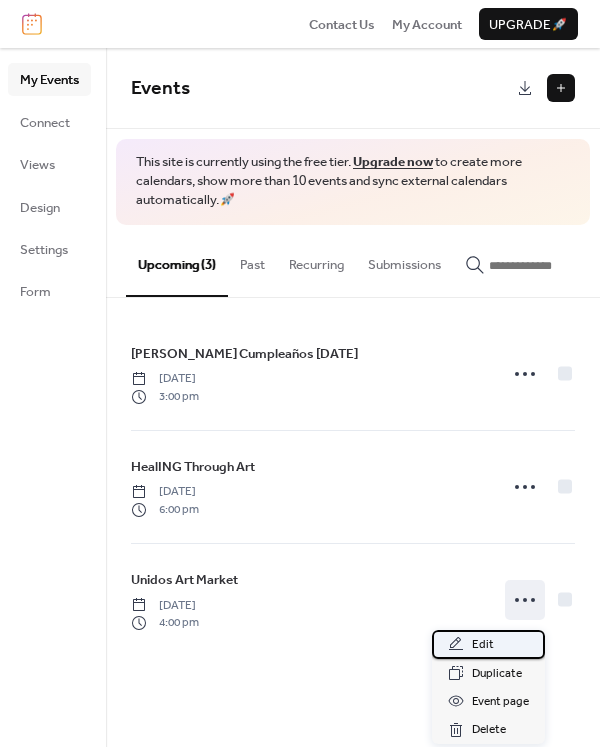 click on "Edit" at bounding box center [483, 645] 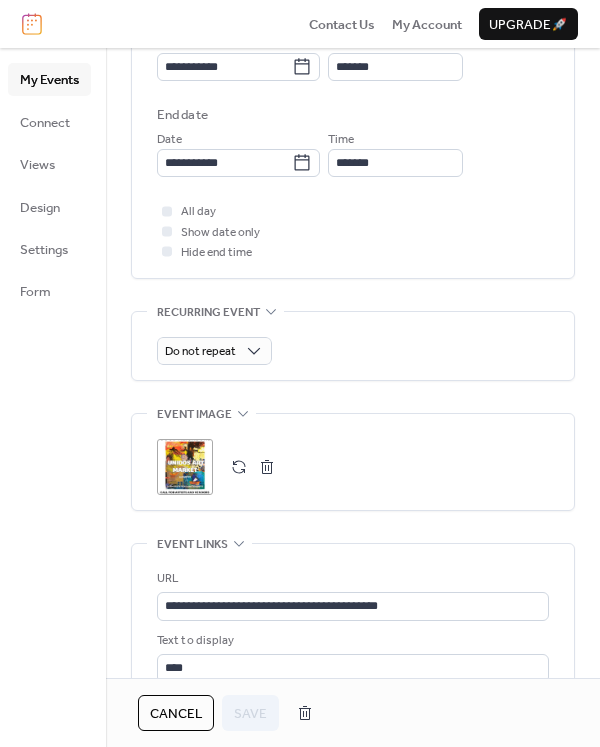 scroll, scrollTop: 700, scrollLeft: 0, axis: vertical 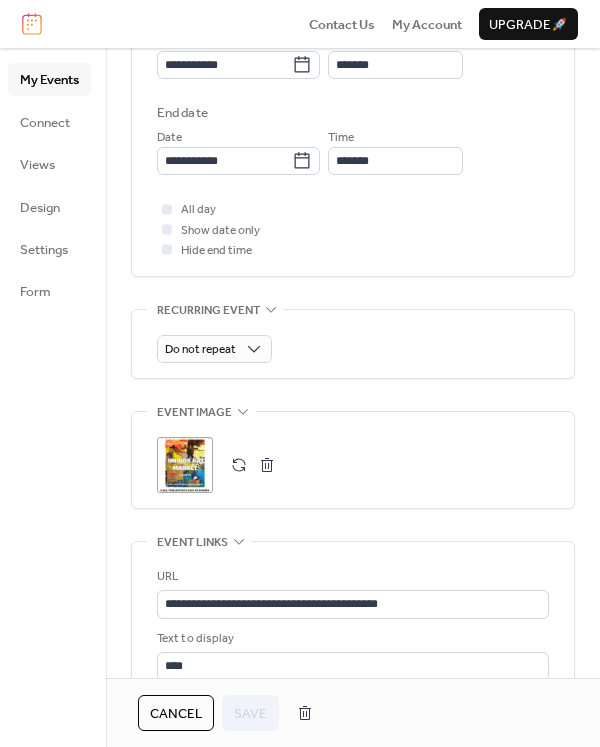 click at bounding box center [267, 465] 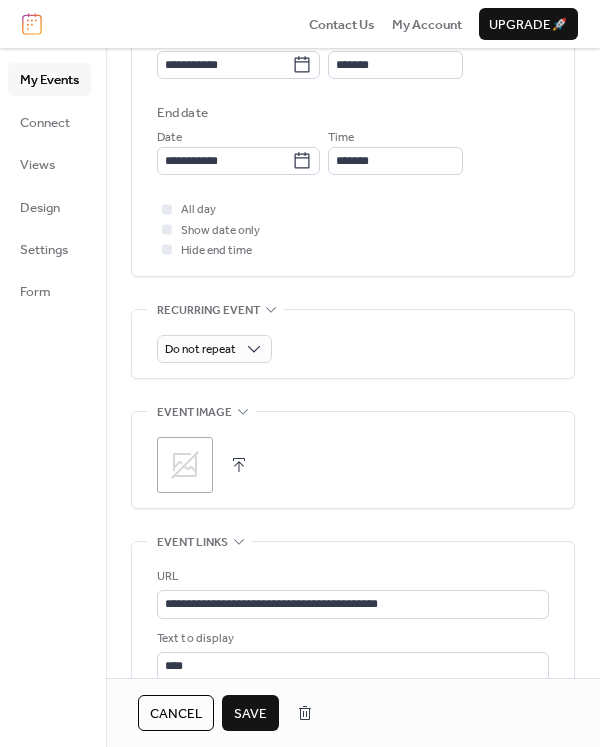 click 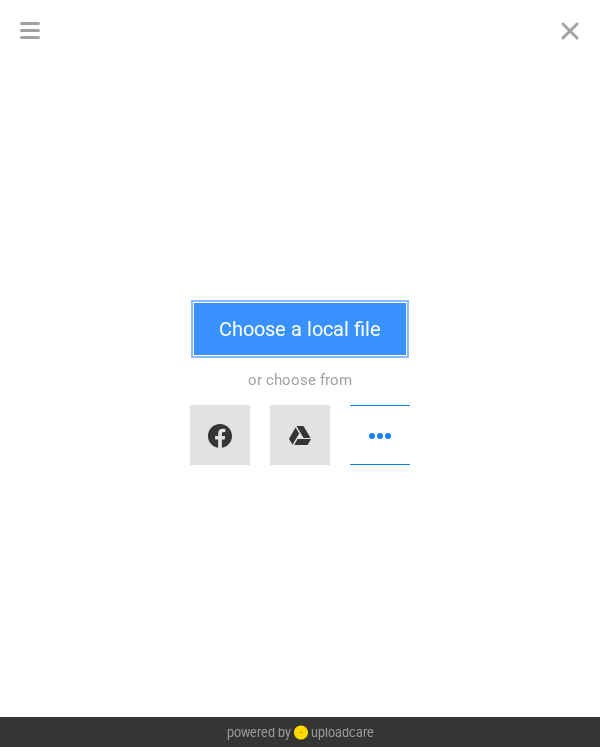 click on "Choose a local file" at bounding box center (300, 329) 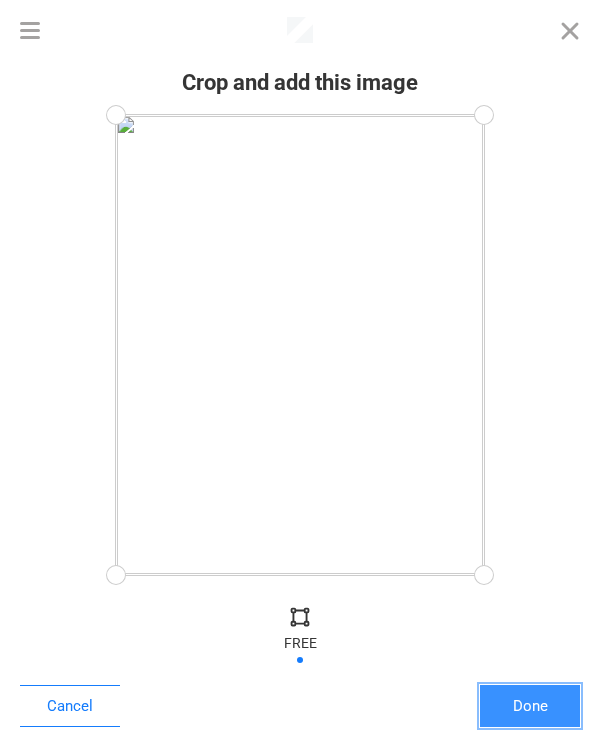 click on "Done" at bounding box center (530, 706) 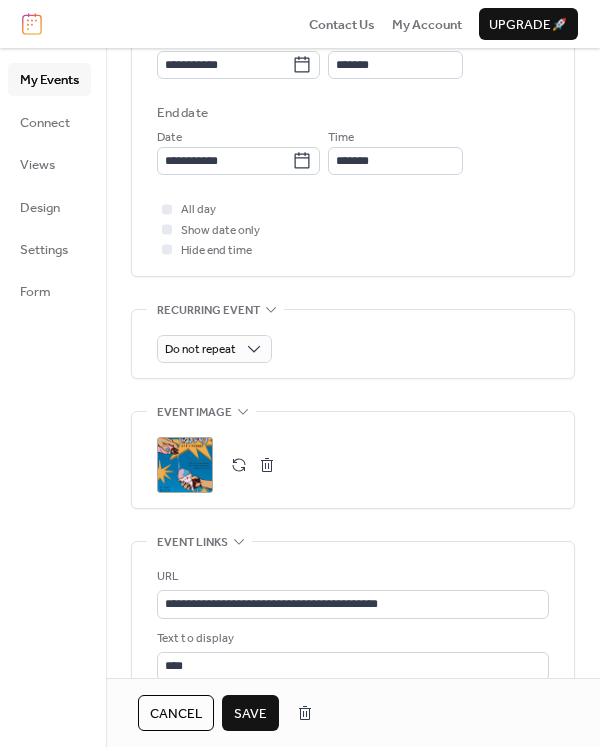 click on "Save" at bounding box center [250, 714] 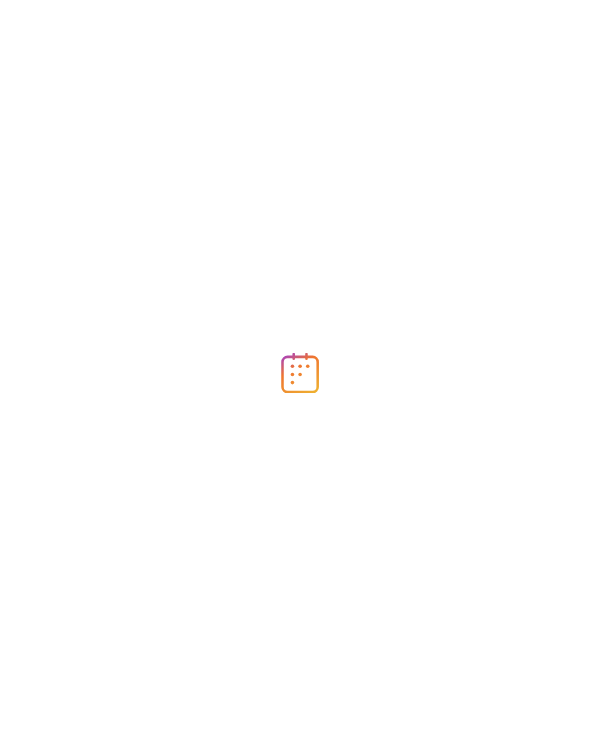 scroll, scrollTop: 0, scrollLeft: 0, axis: both 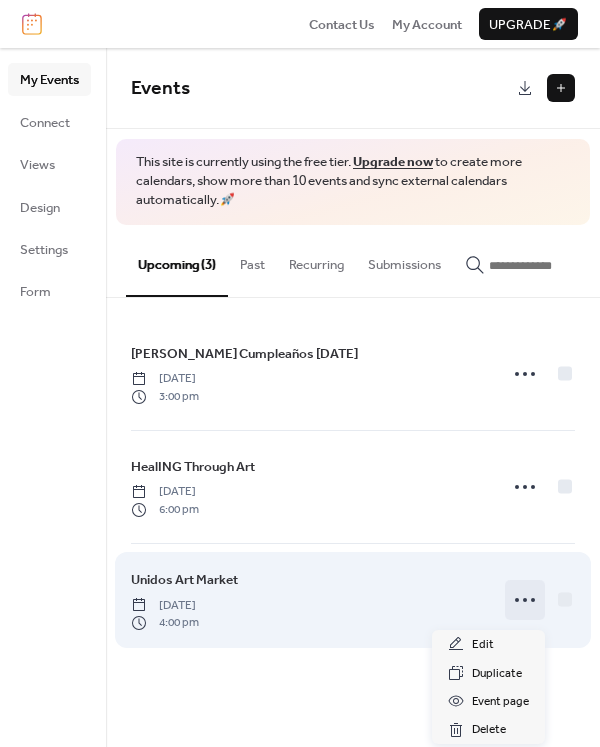 click 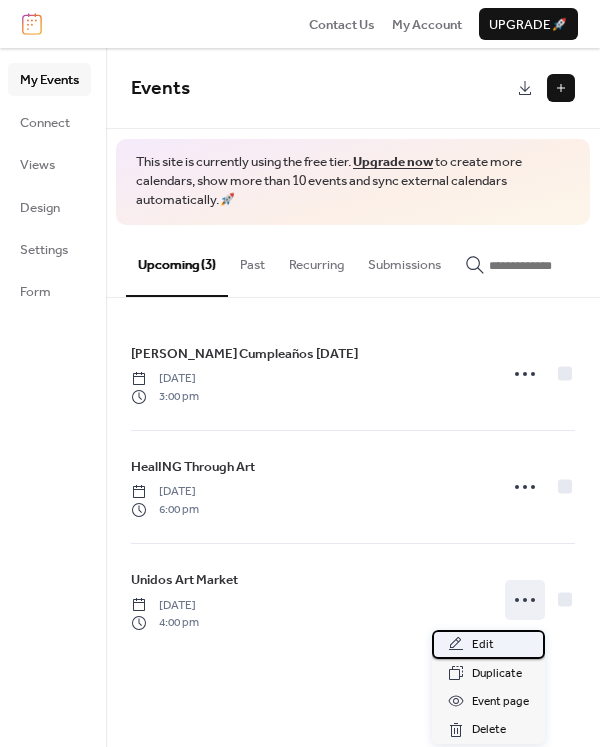 click on "Edit" at bounding box center (488, 644) 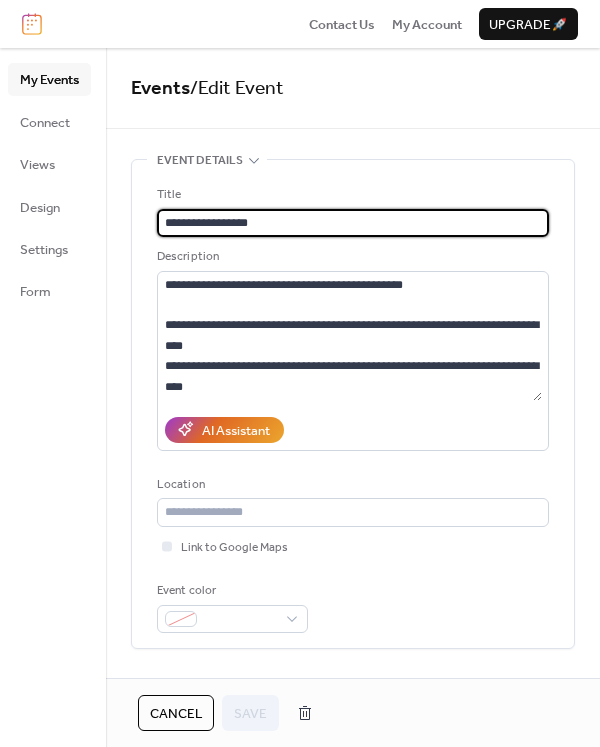 click on "**********" at bounding box center [353, 223] 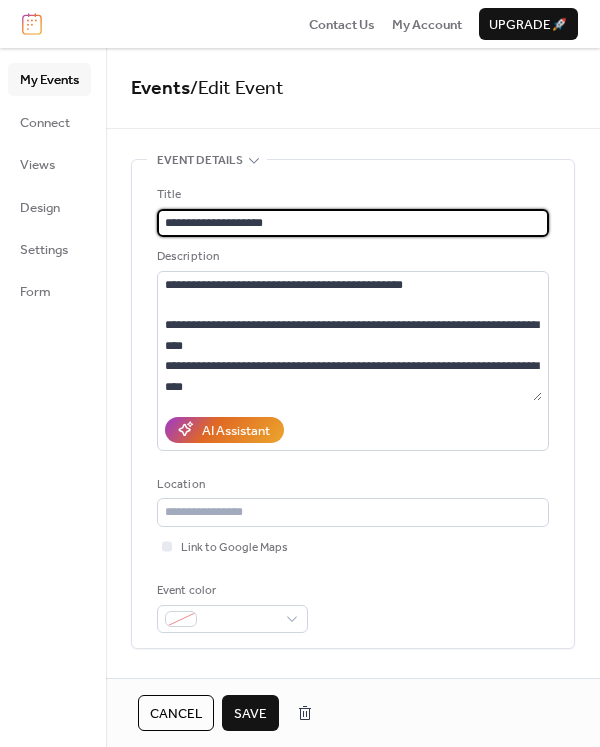 type on "**********" 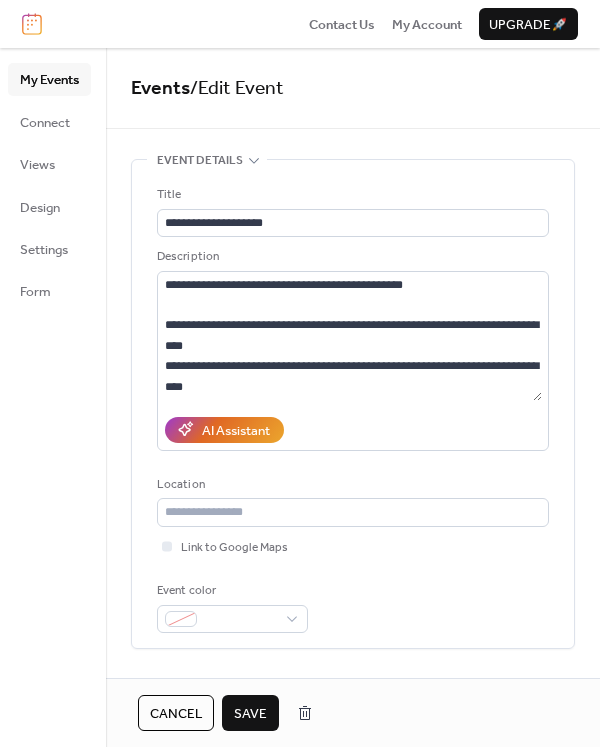 click on "Save" at bounding box center [250, 714] 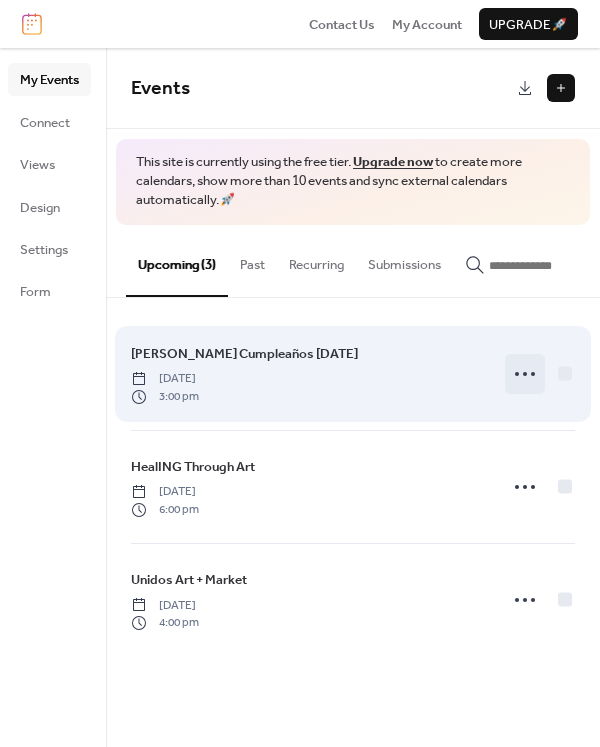 click 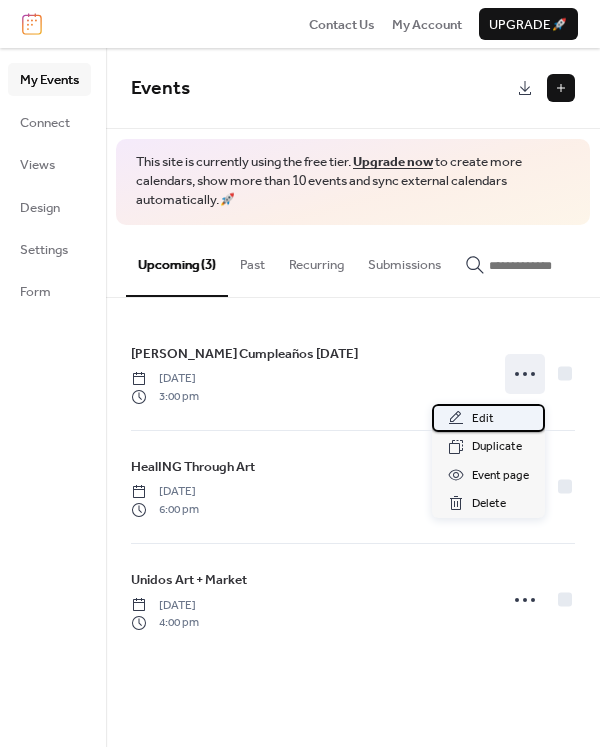 click on "Edit" at bounding box center (483, 419) 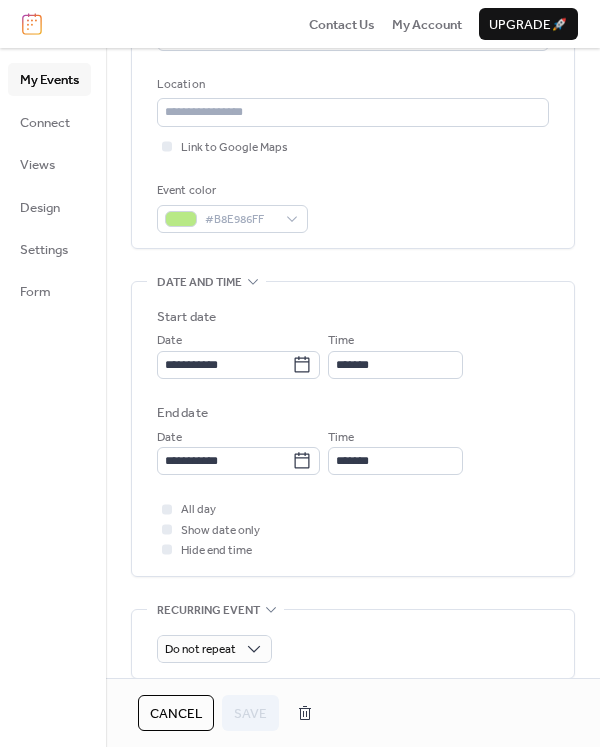 scroll, scrollTop: 0, scrollLeft: 0, axis: both 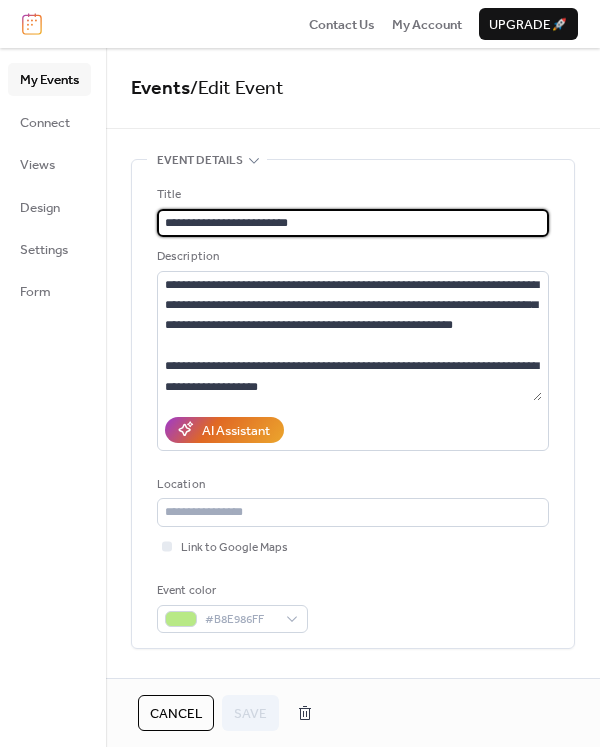 drag, startPoint x: 365, startPoint y: 221, endPoint x: 273, endPoint y: 217, distance: 92.086914 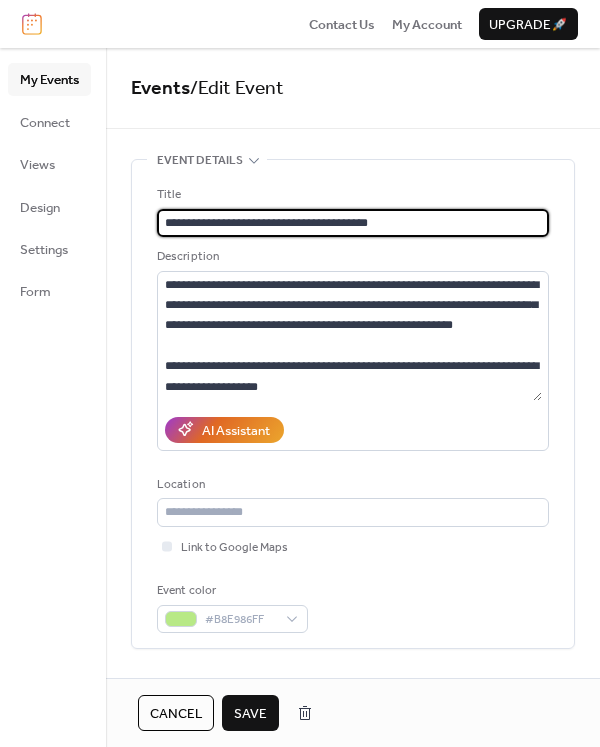 drag, startPoint x: 368, startPoint y: 221, endPoint x: 273, endPoint y: 212, distance: 95.42536 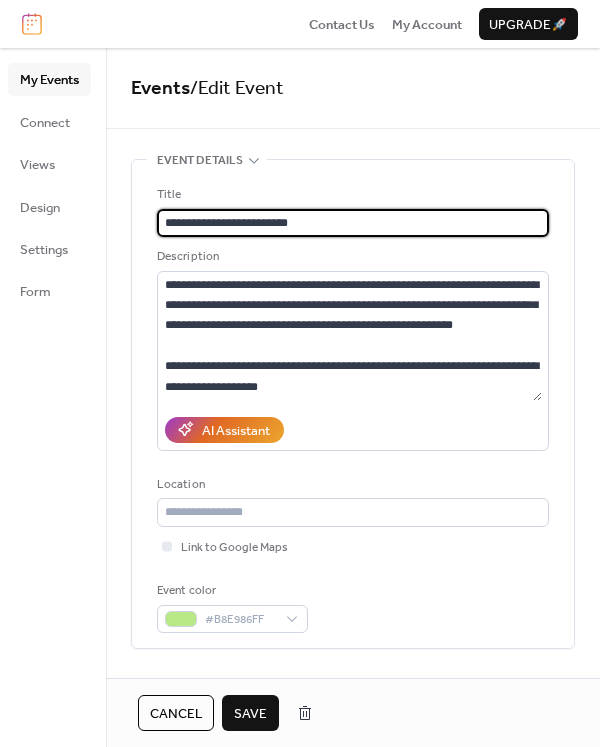 click on "**********" at bounding box center [353, 223] 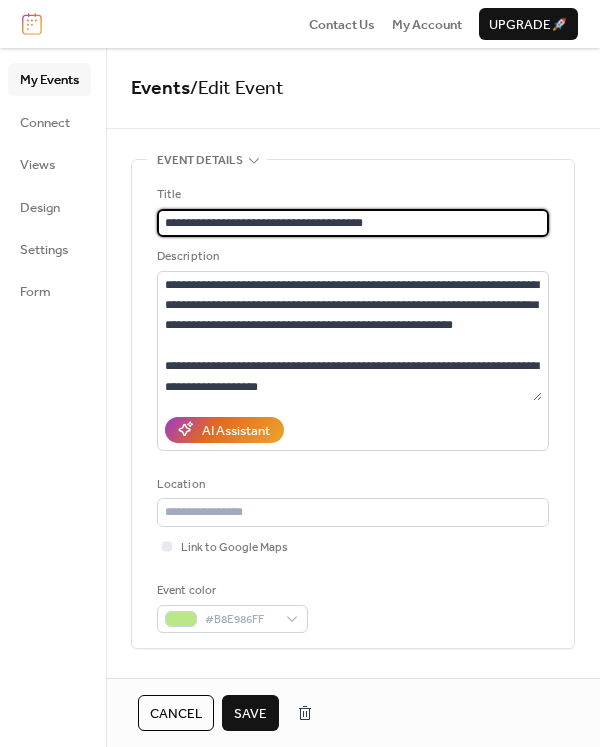 click on "**********" at bounding box center [353, 223] 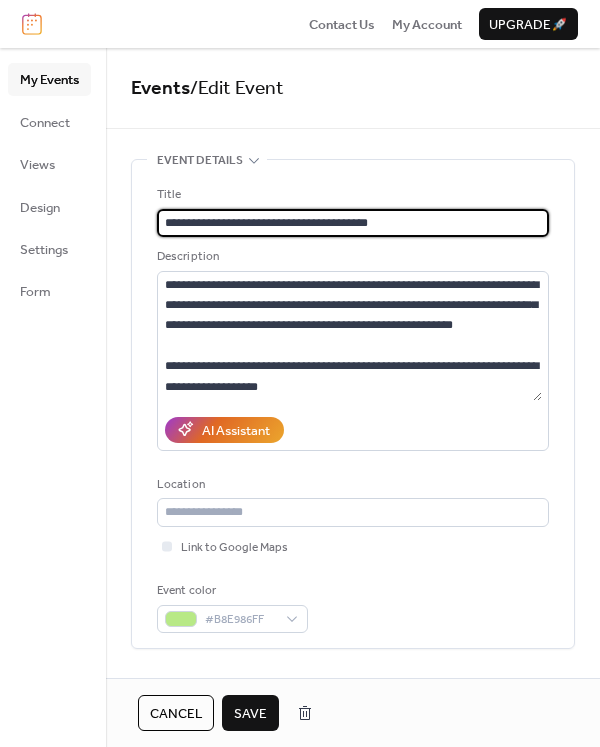 click on "**********" at bounding box center (353, 223) 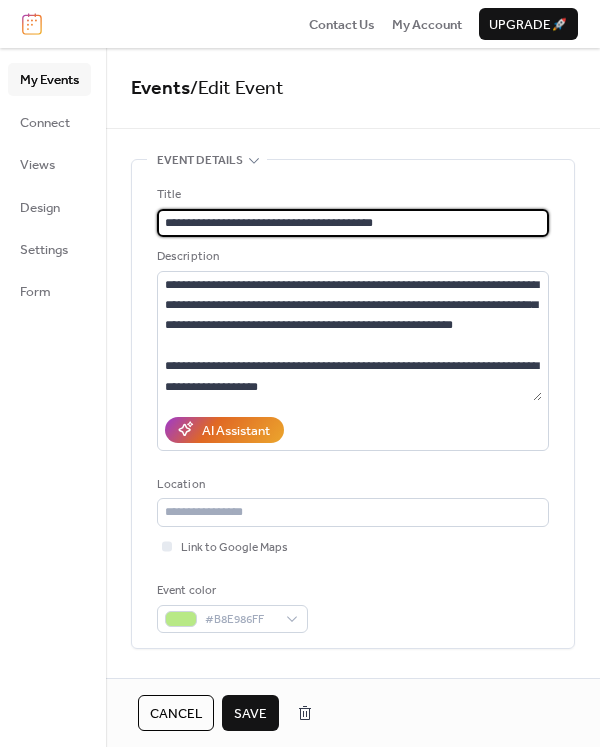 scroll, scrollTop: 1, scrollLeft: 0, axis: vertical 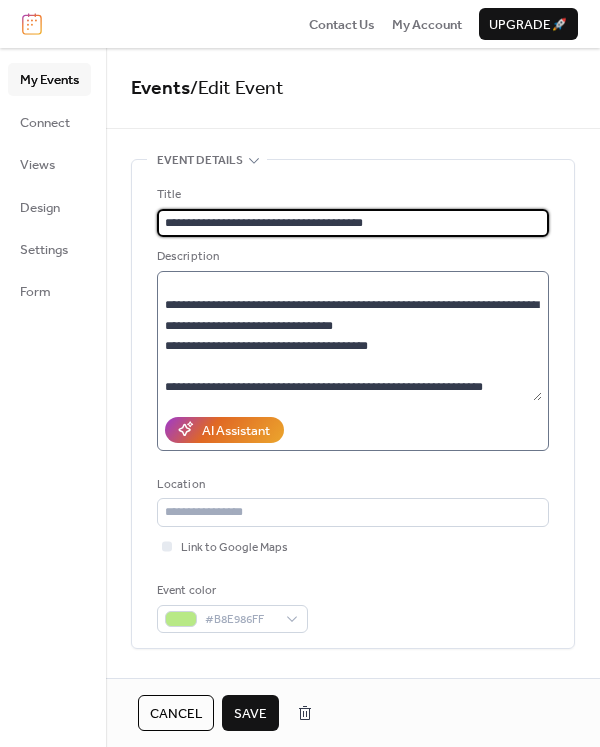 type on "**********" 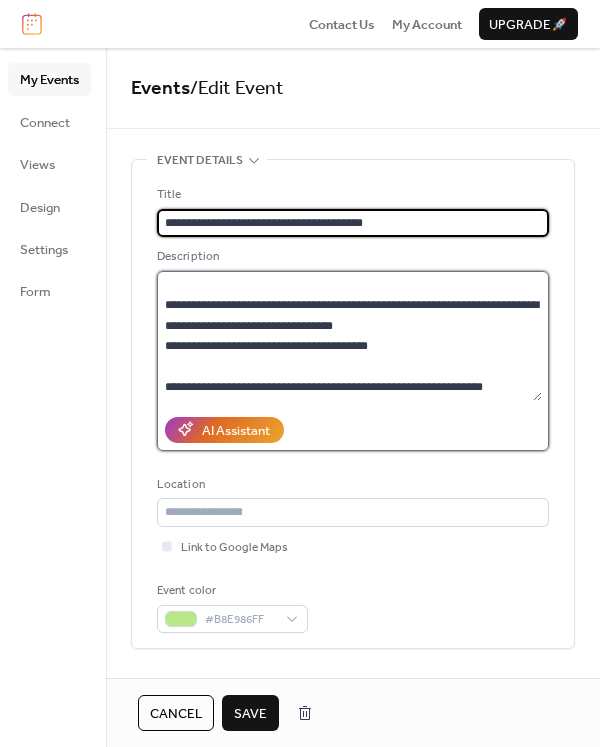 scroll, scrollTop: 0, scrollLeft: 0, axis: both 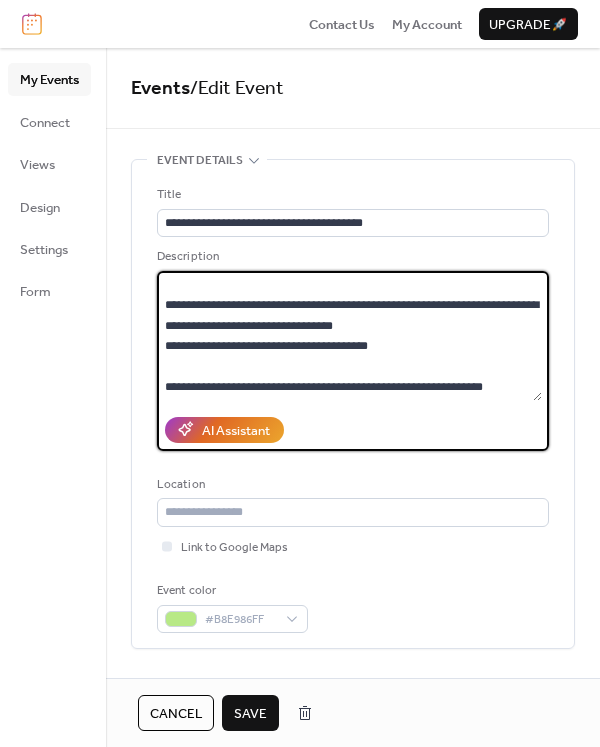 drag, startPoint x: 201, startPoint y: 304, endPoint x: 158, endPoint y: 304, distance: 43 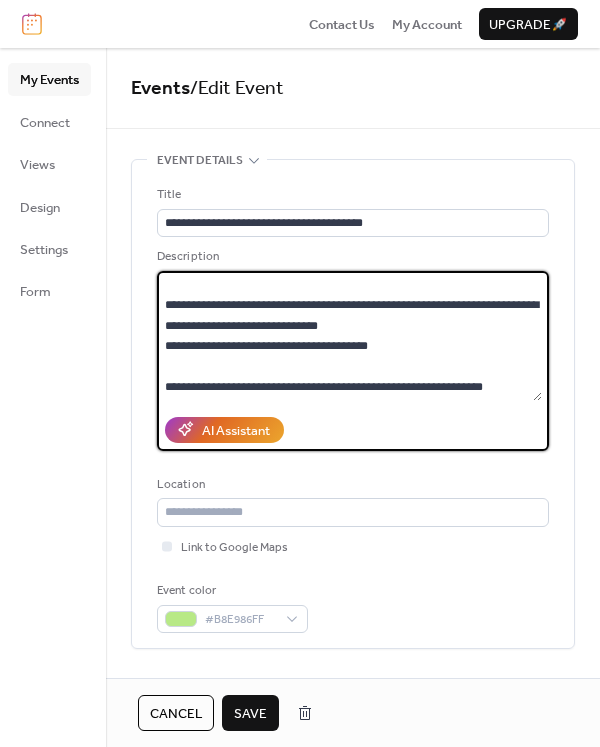 drag, startPoint x: 352, startPoint y: 302, endPoint x: 436, endPoint y: 312, distance: 84.59315 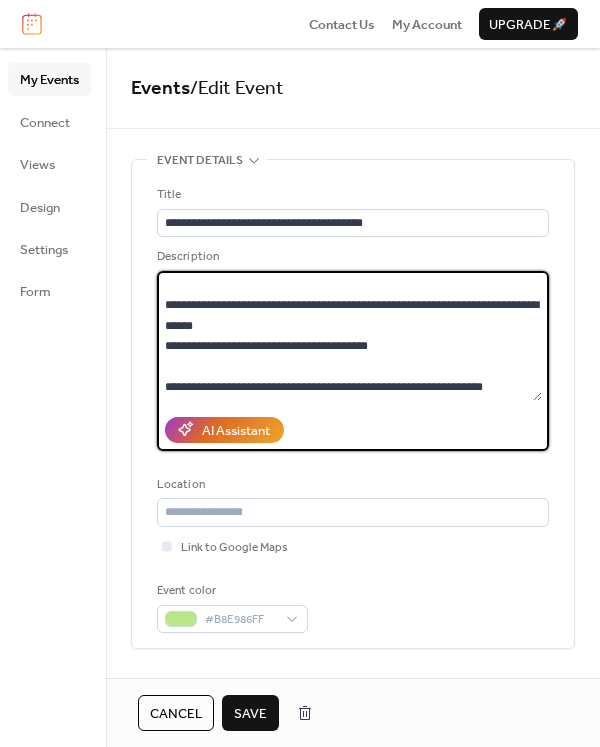 click on "**********" at bounding box center (349, 336) 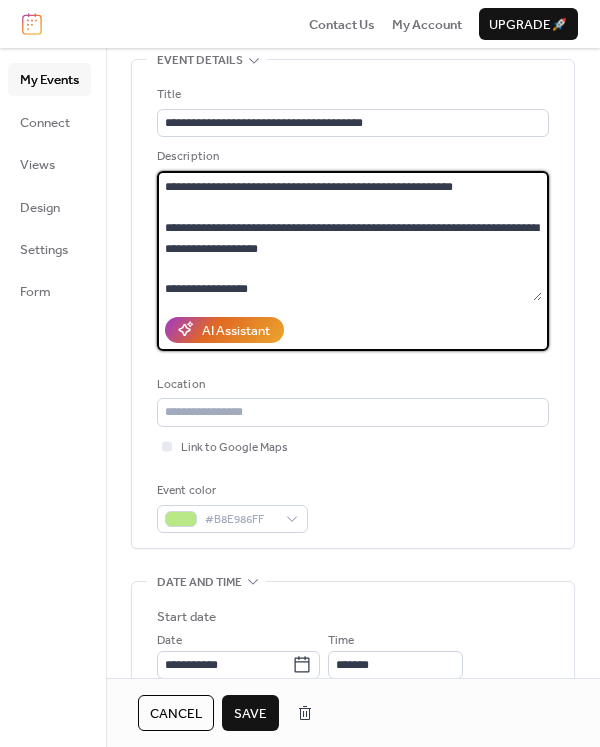 scroll, scrollTop: 0, scrollLeft: 0, axis: both 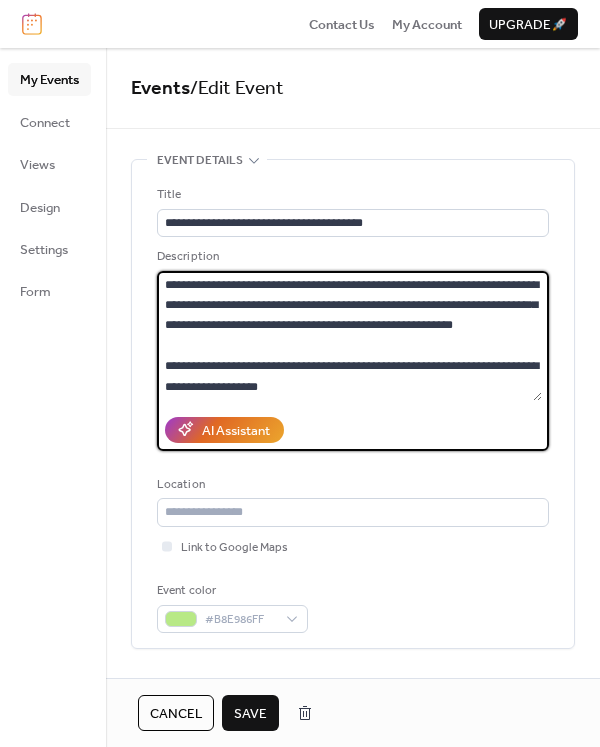 click on "**********" at bounding box center [349, 336] 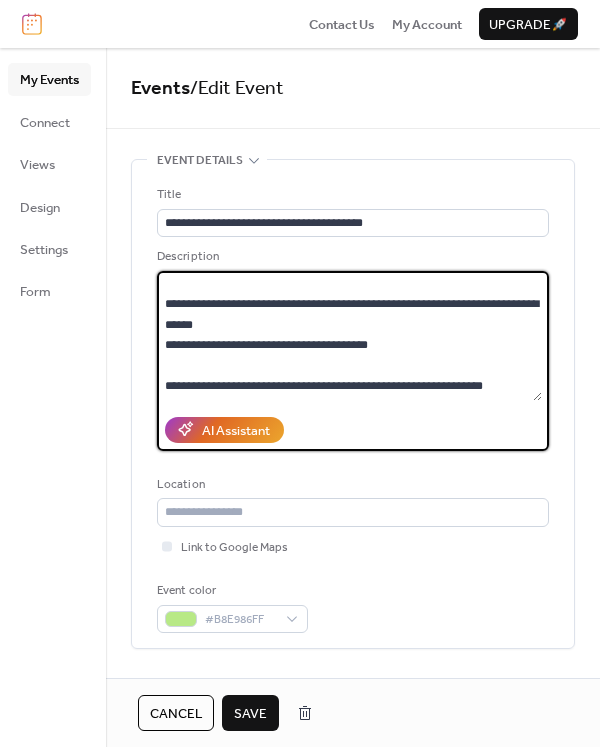 drag, startPoint x: 162, startPoint y: 282, endPoint x: 531, endPoint y: 475, distance: 416.42526 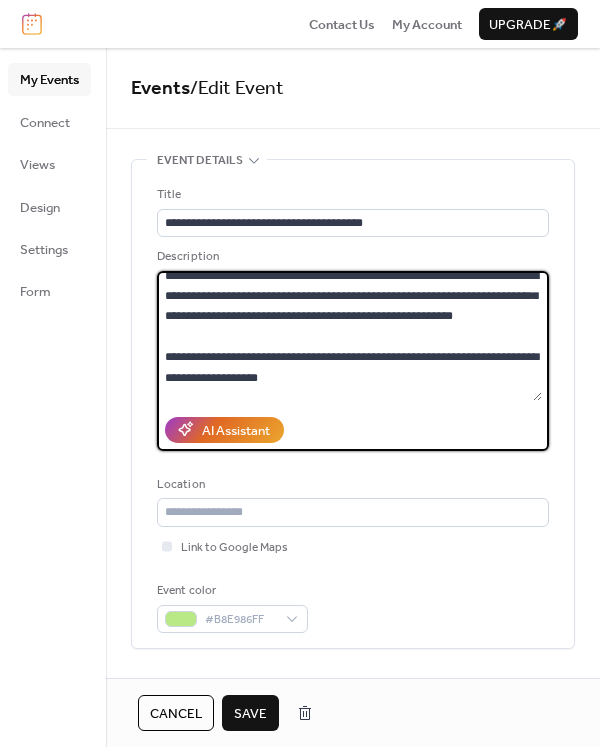 scroll, scrollTop: 0, scrollLeft: 0, axis: both 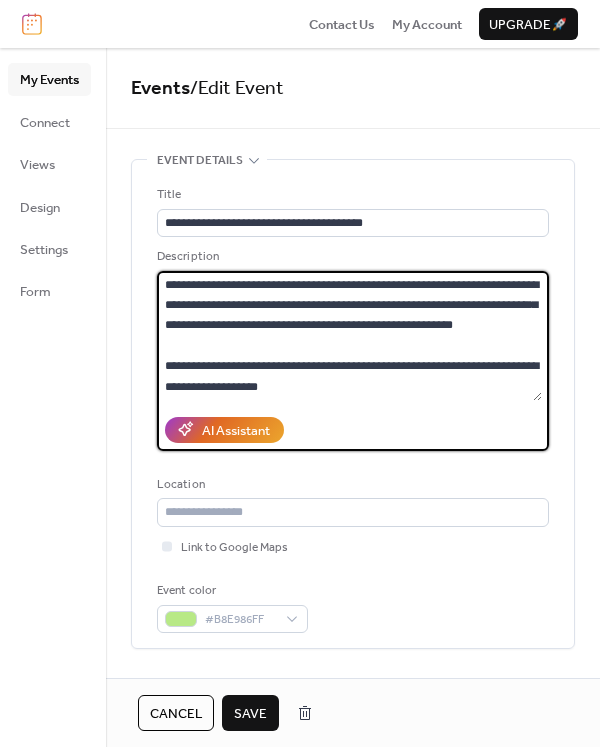 click on "**********" at bounding box center (349, 336) 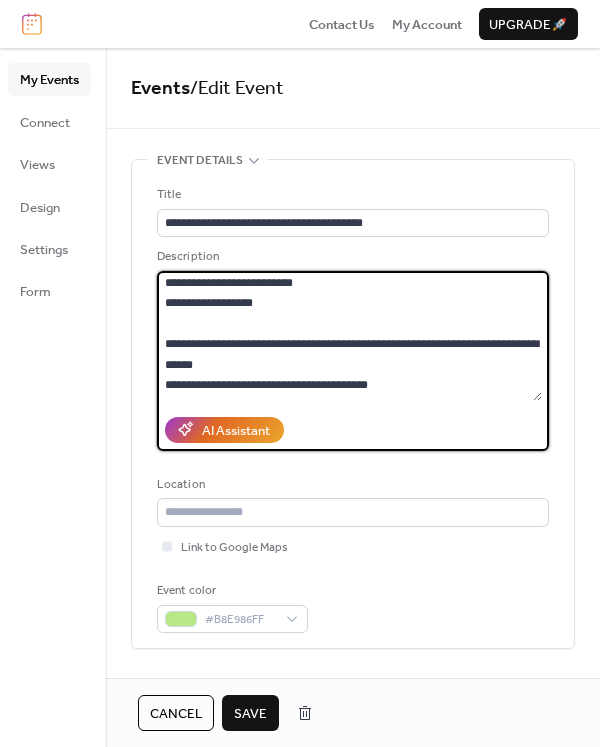 scroll, scrollTop: 265, scrollLeft: 0, axis: vertical 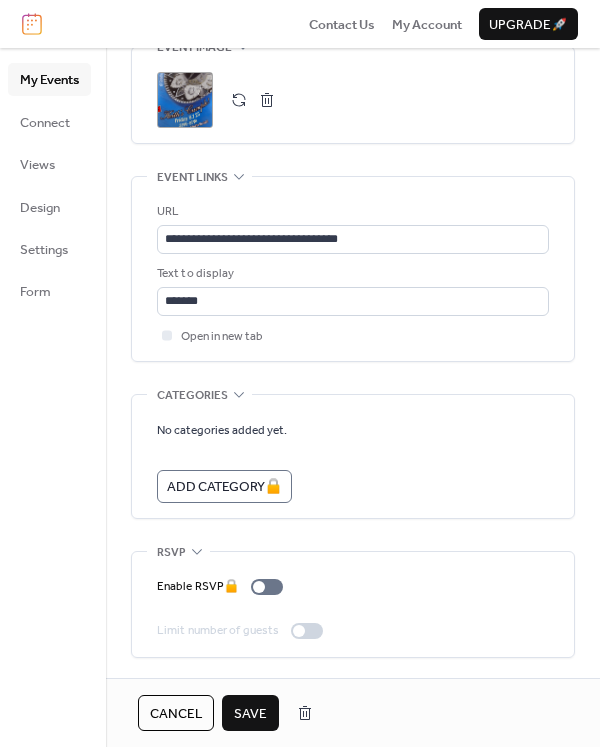 type on "**********" 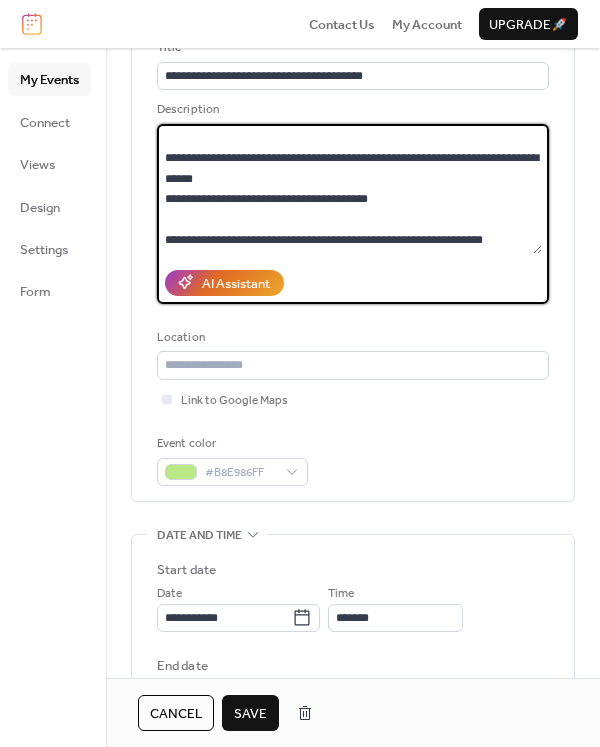 scroll, scrollTop: 0, scrollLeft: 0, axis: both 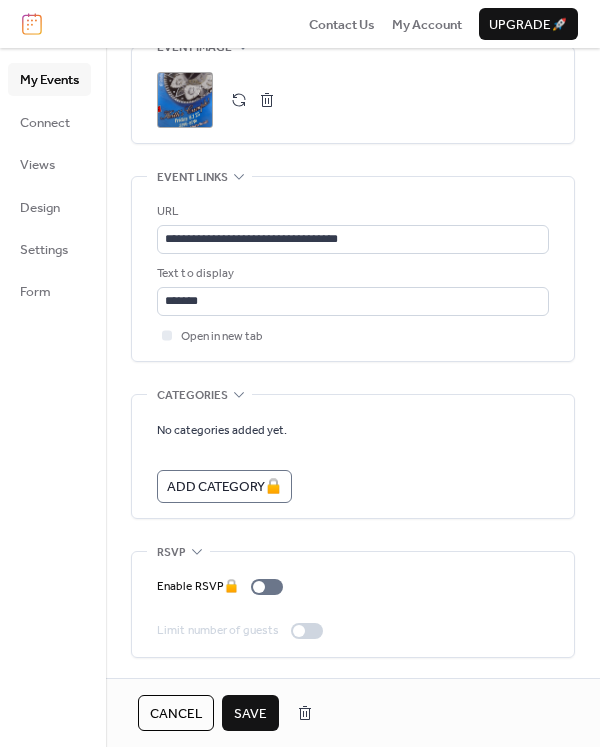 click on "Save" at bounding box center (250, 714) 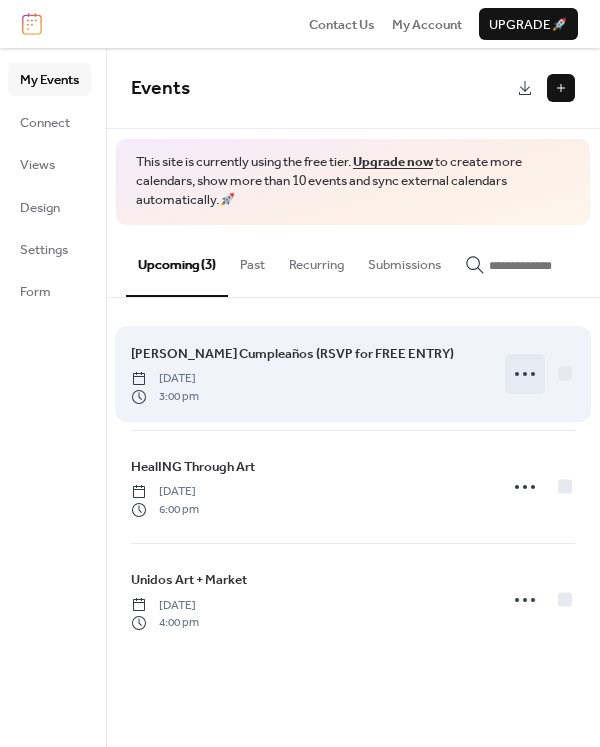 click 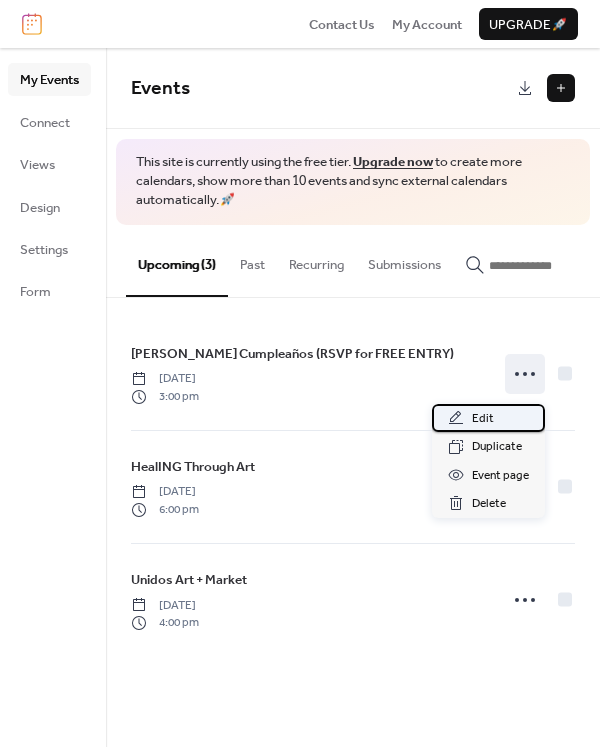 click on "Edit" at bounding box center [483, 419] 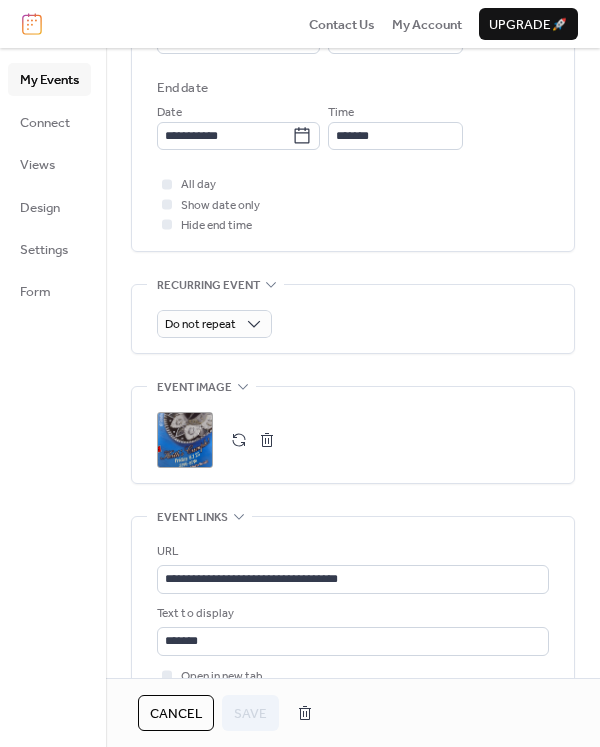 scroll, scrollTop: 1065, scrollLeft: 0, axis: vertical 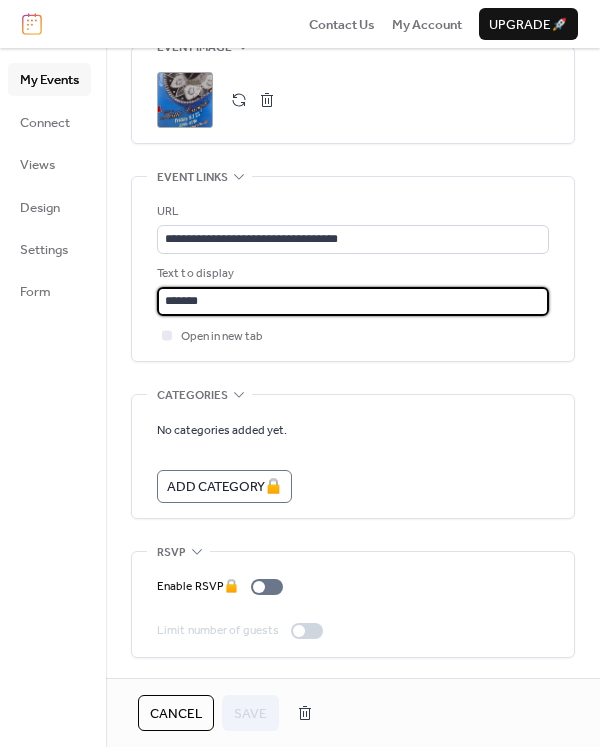 drag, startPoint x: 230, startPoint y: 304, endPoint x: 155, endPoint y: 305, distance: 75.00667 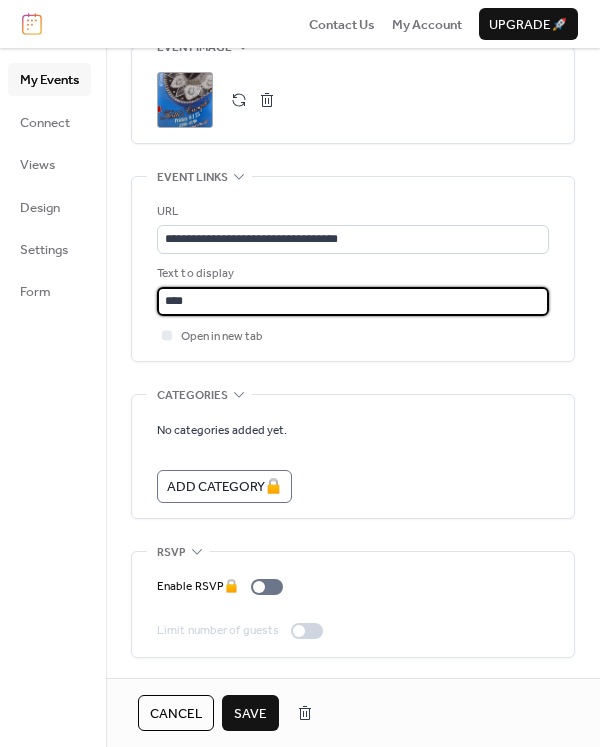 type on "****" 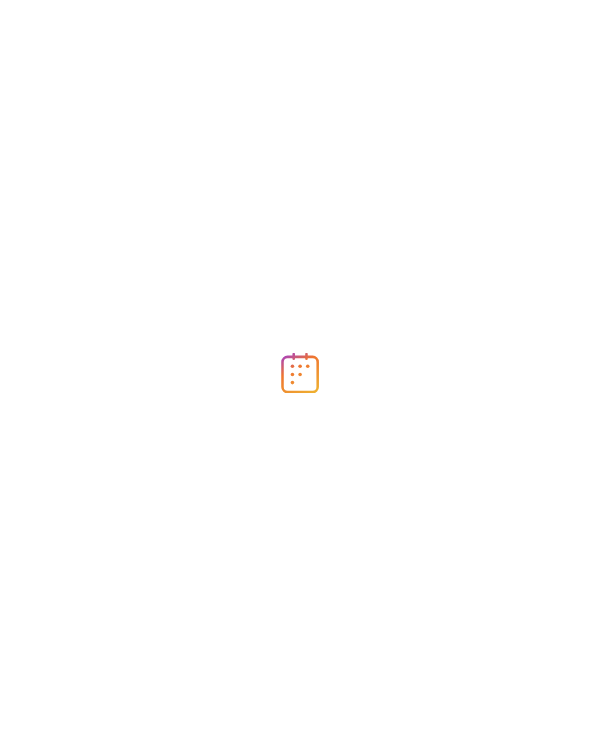 scroll, scrollTop: 0, scrollLeft: 0, axis: both 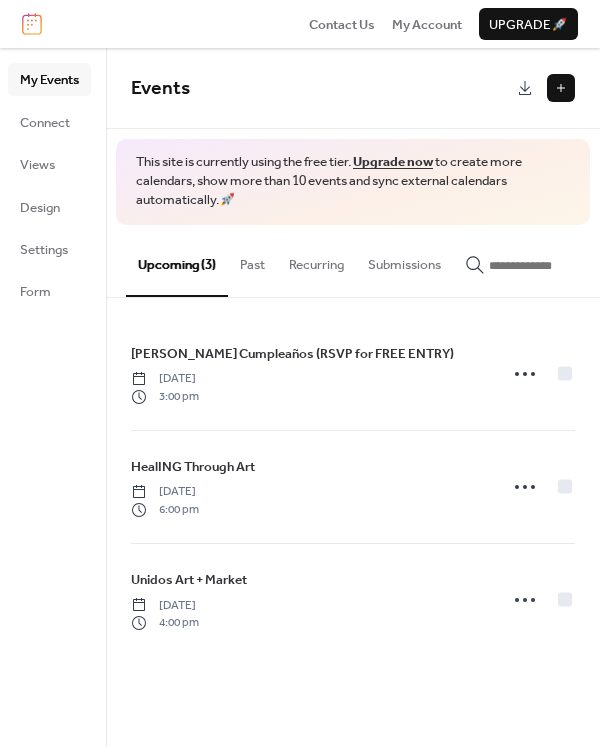 click at bounding box center (561, 88) 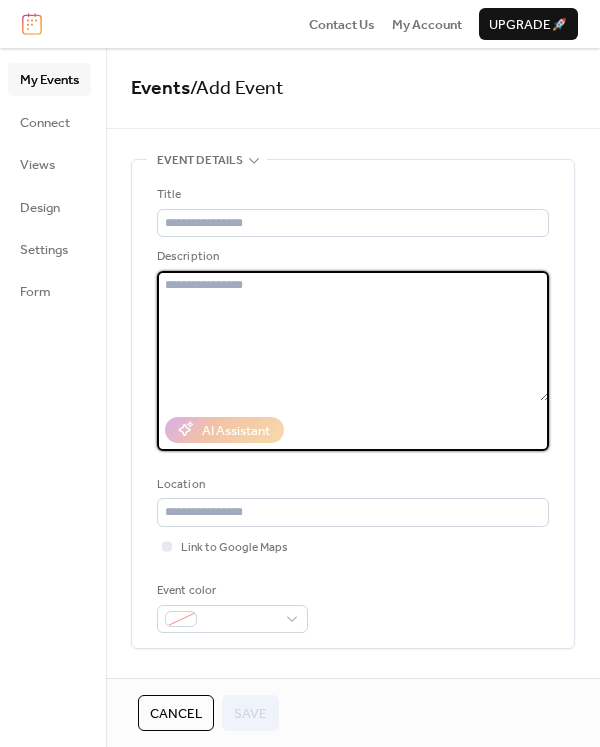 click at bounding box center (353, 336) 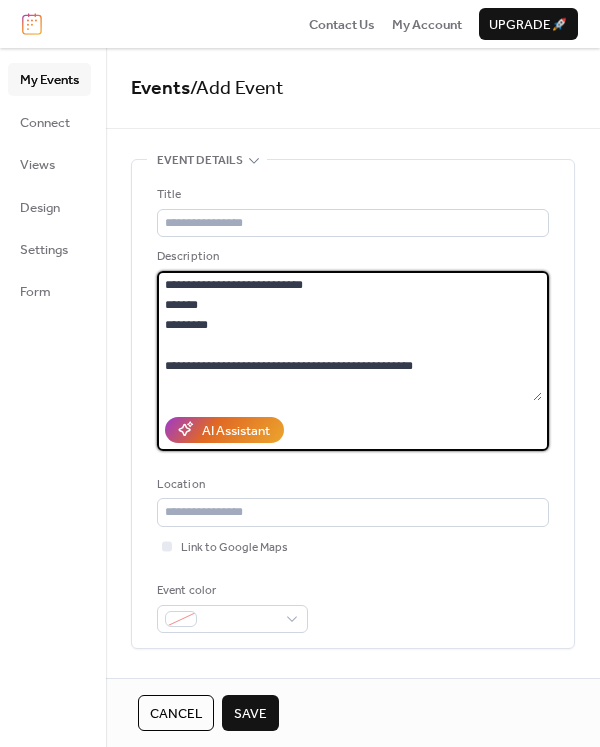 type on "**********" 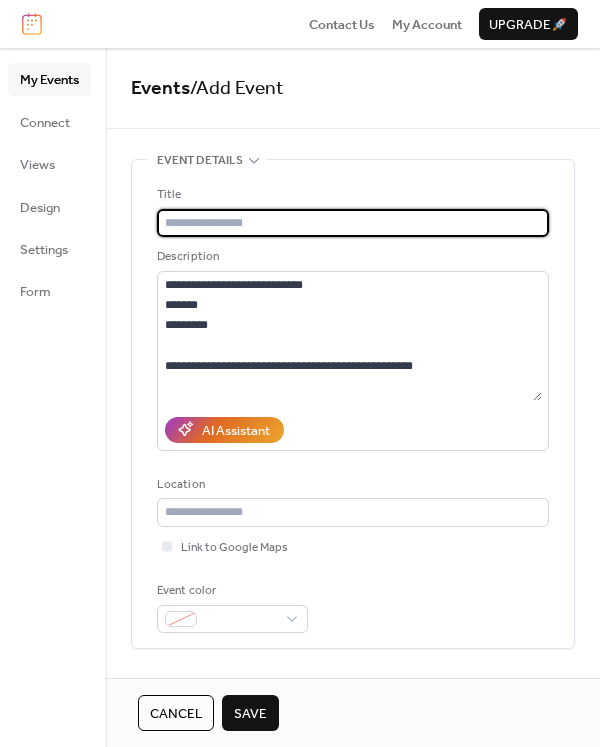 click at bounding box center (353, 223) 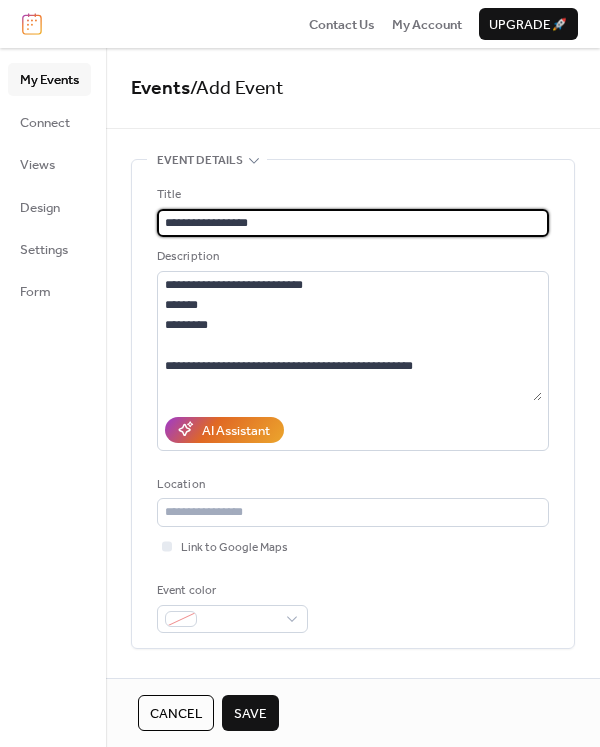 click on "**********" at bounding box center (353, 223) 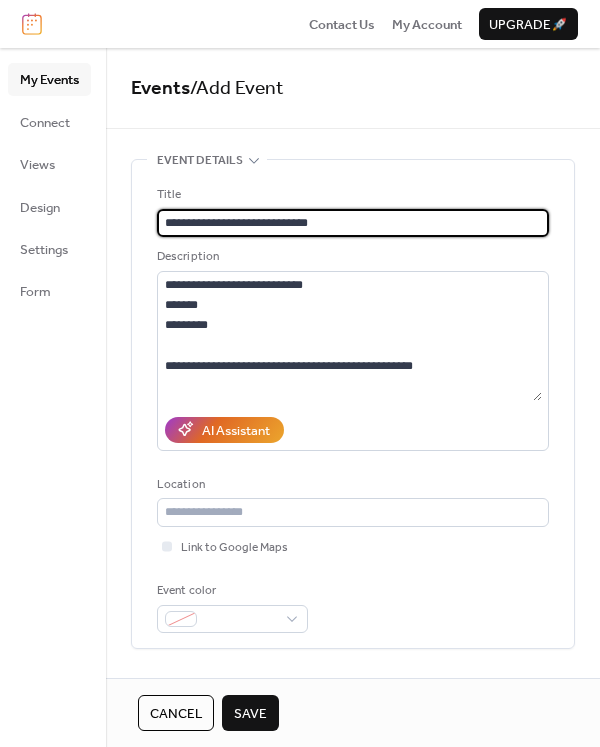 click on "**********" at bounding box center [353, 223] 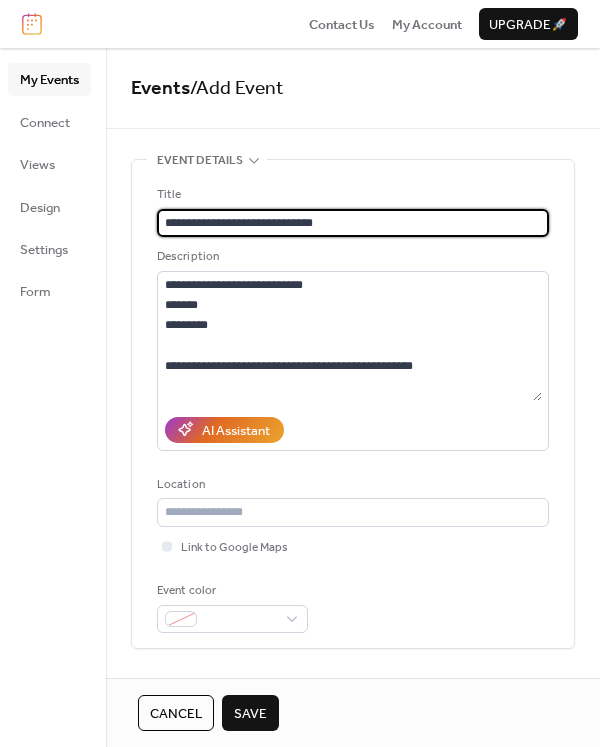 click on "**********" at bounding box center (353, 223) 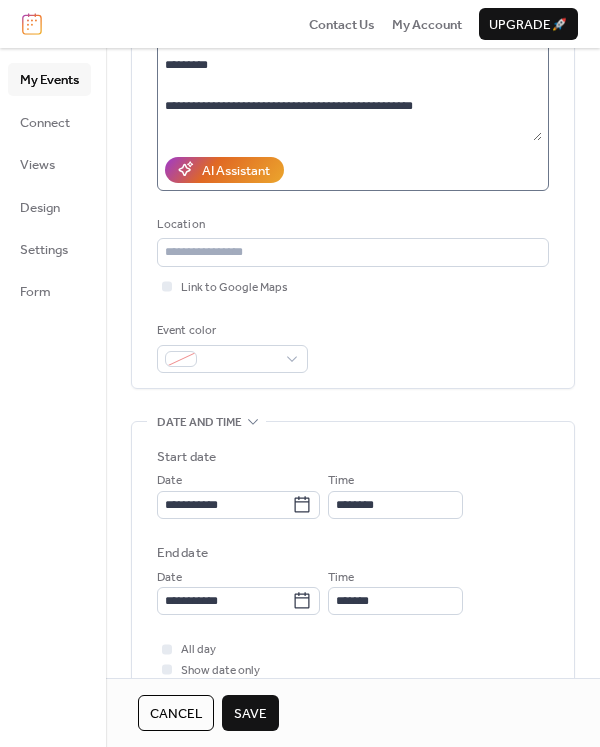 scroll, scrollTop: 300, scrollLeft: 0, axis: vertical 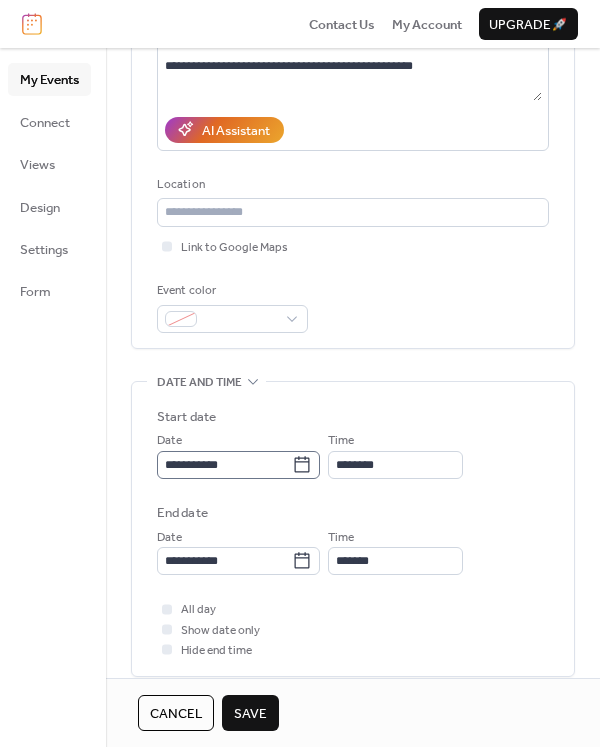 type on "**********" 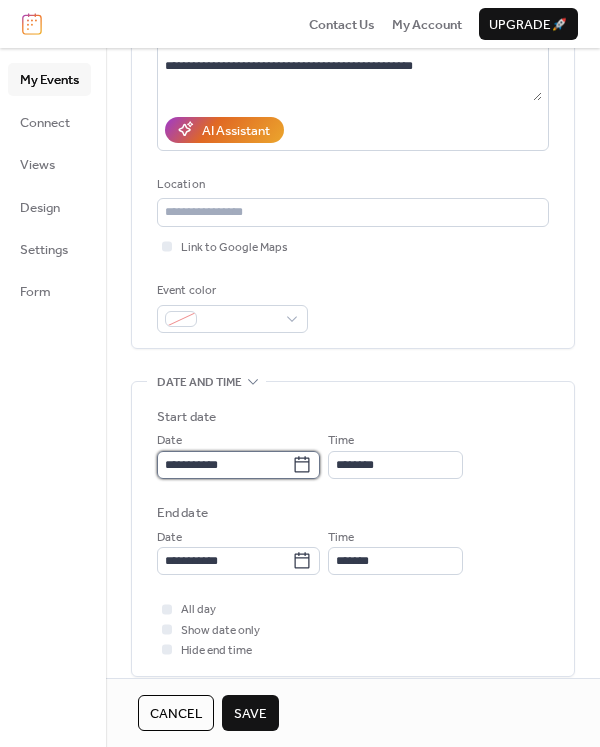 click on "**********" at bounding box center (224, 465) 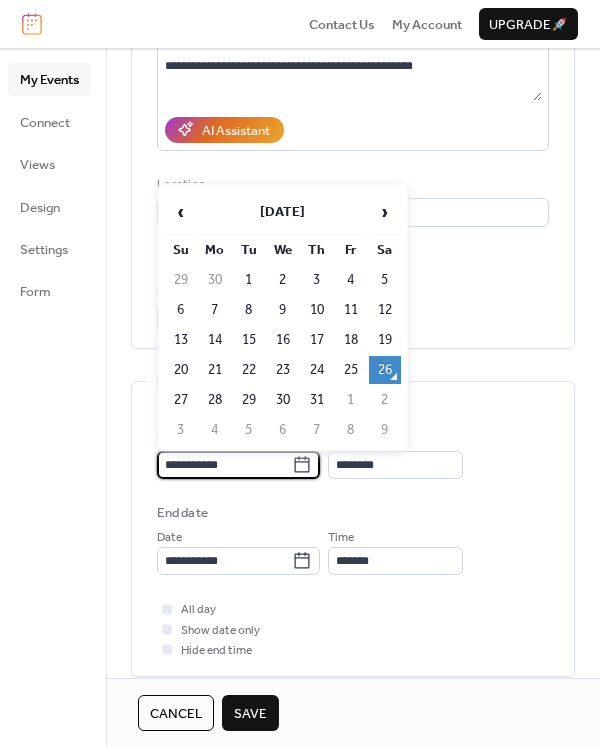 click on "26" at bounding box center [385, 370] 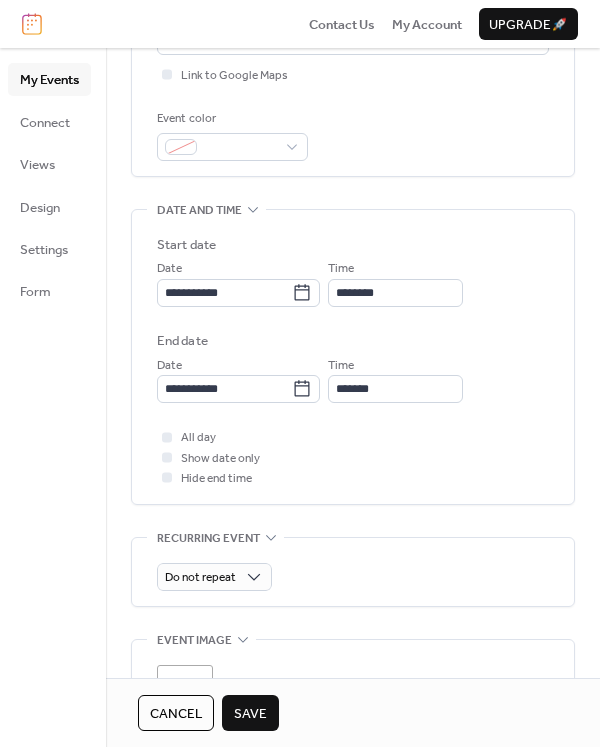 scroll, scrollTop: 600, scrollLeft: 0, axis: vertical 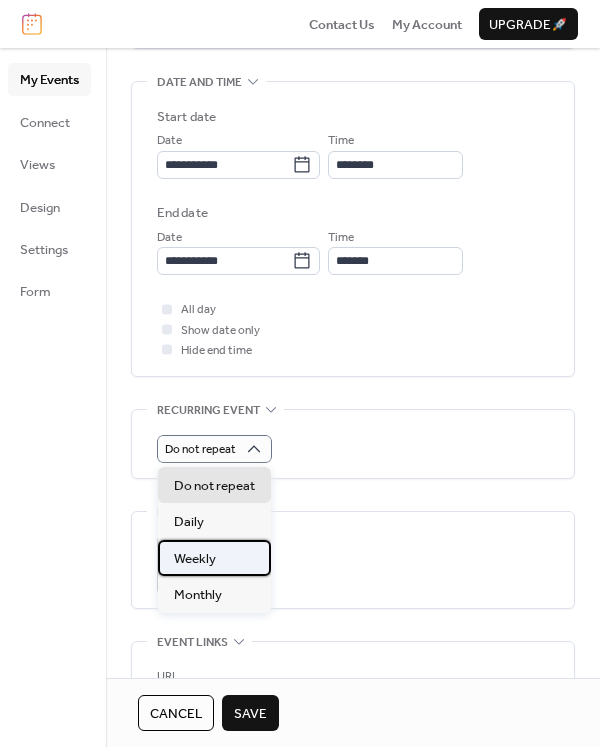 click on "Weekly" at bounding box center (214, 558) 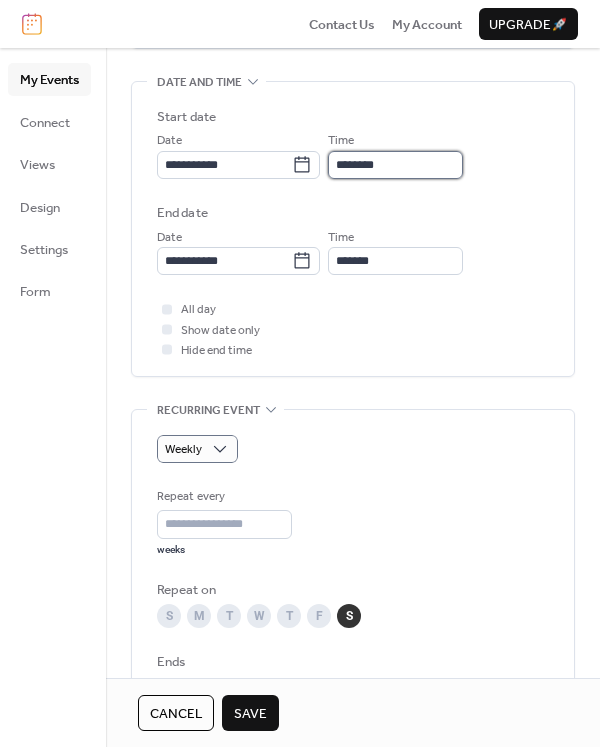 click on "********" at bounding box center (395, 165) 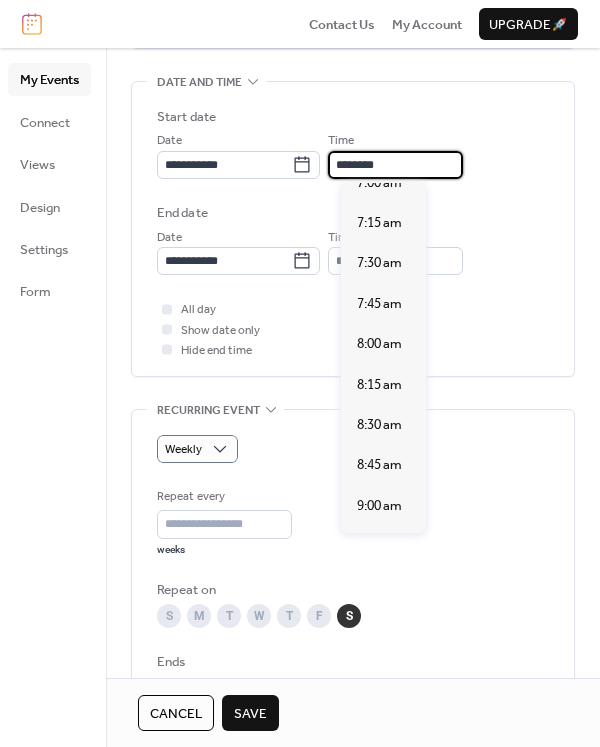 scroll, scrollTop: 1140, scrollLeft: 0, axis: vertical 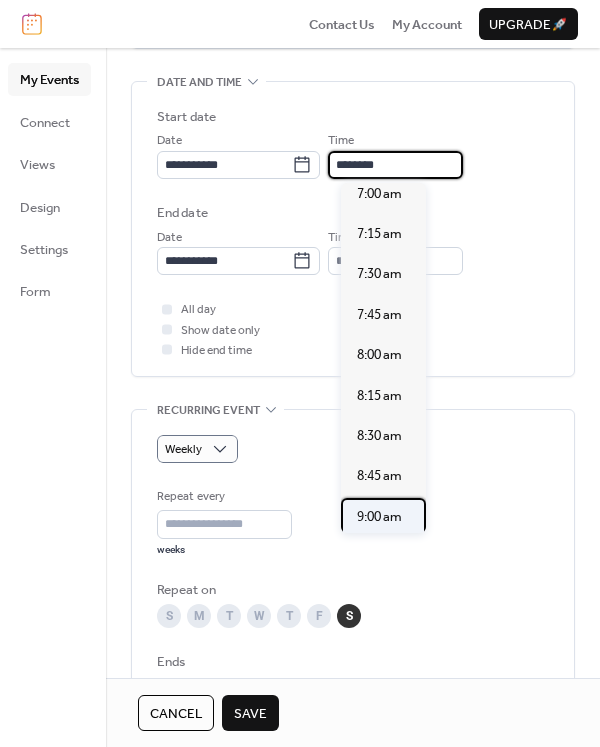 click on "9:00 am" at bounding box center [379, 517] 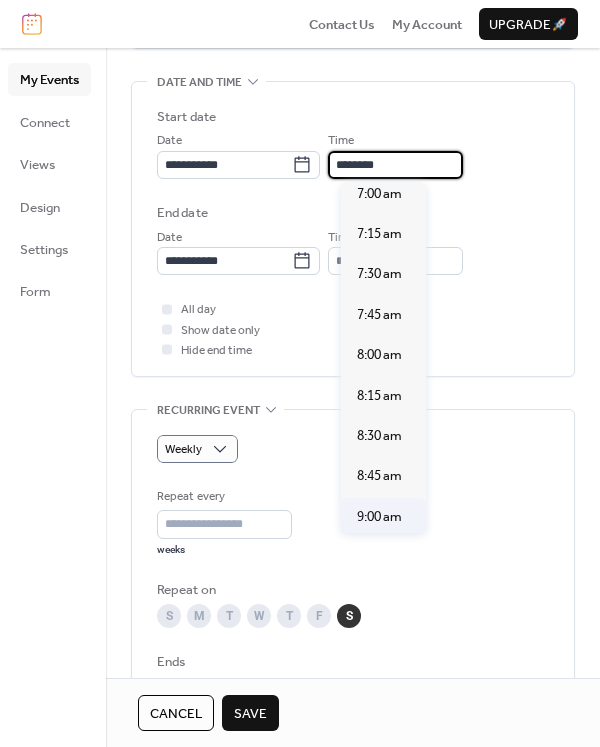 type on "*******" 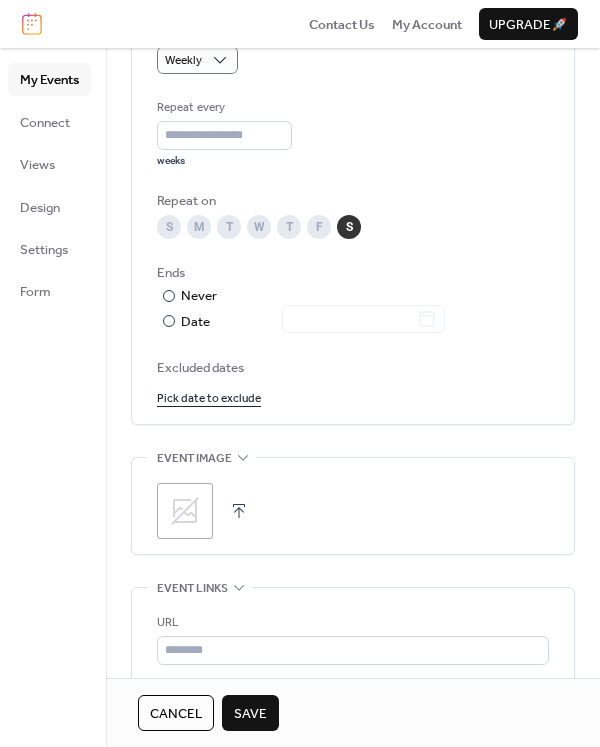 scroll, scrollTop: 1000, scrollLeft: 0, axis: vertical 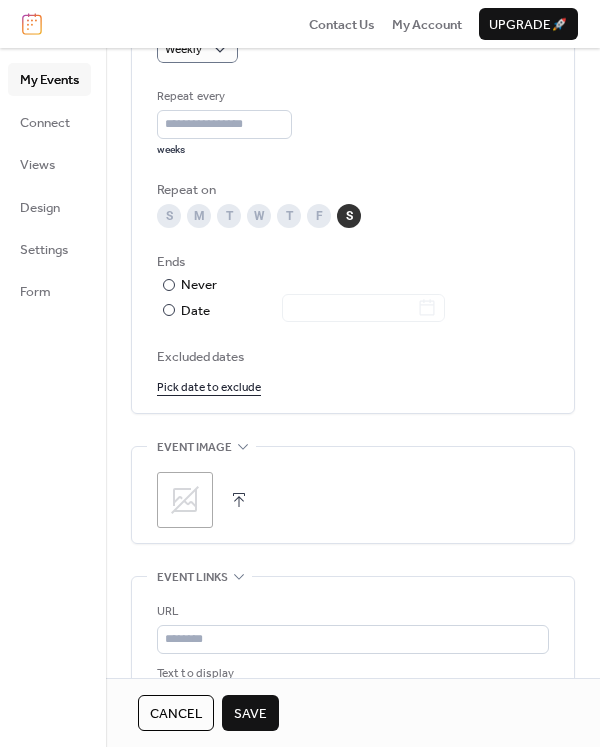 click 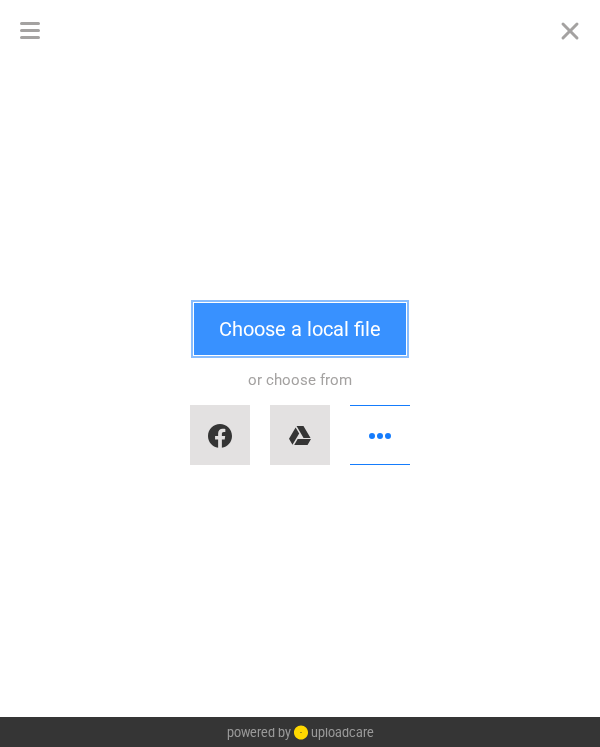 click on "Choose a local file" at bounding box center [300, 329] 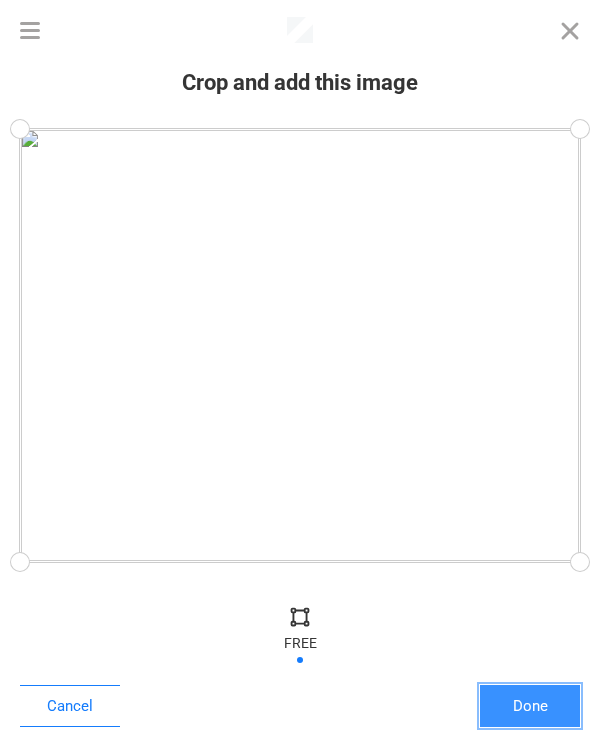 click on "Done" at bounding box center [530, 706] 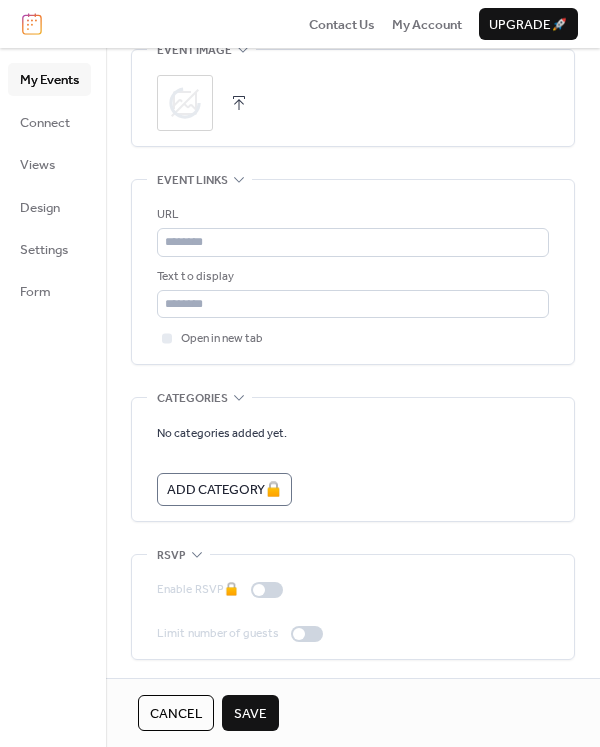scroll, scrollTop: 1399, scrollLeft: 0, axis: vertical 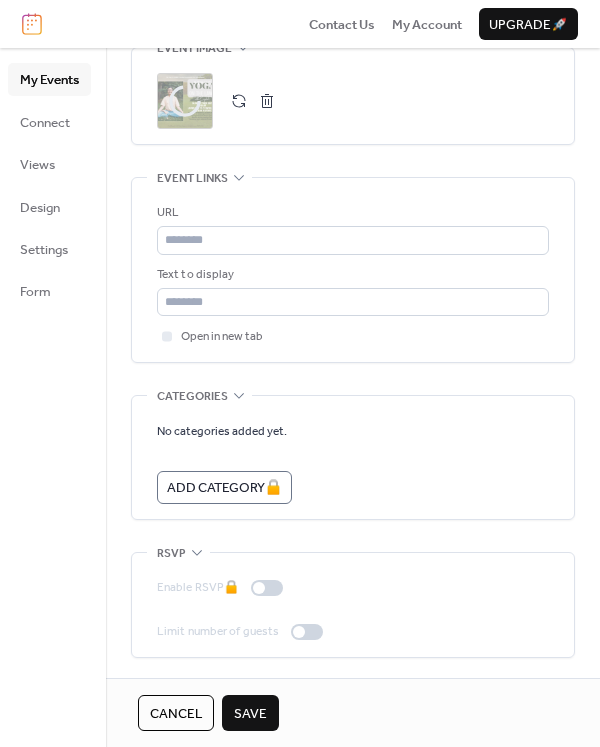 click on "Save" at bounding box center (250, 714) 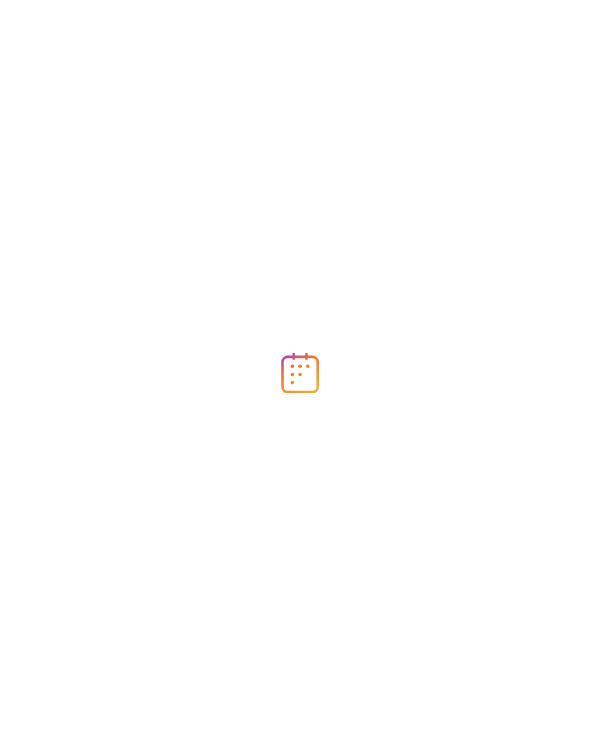 scroll, scrollTop: 0, scrollLeft: 0, axis: both 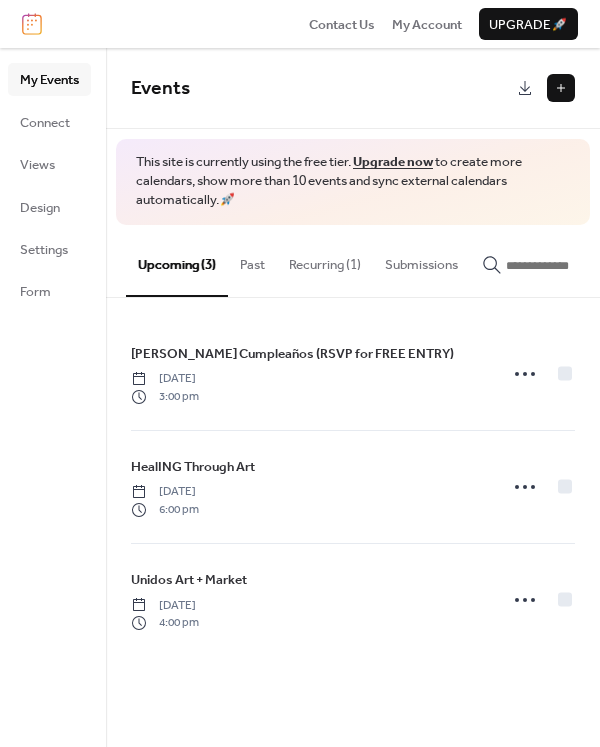click on "Recurring (1)" at bounding box center [325, 260] 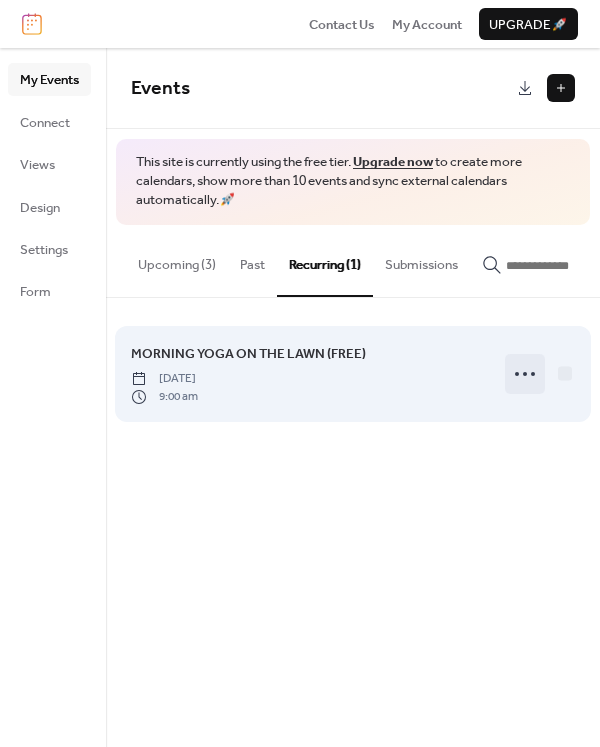 click 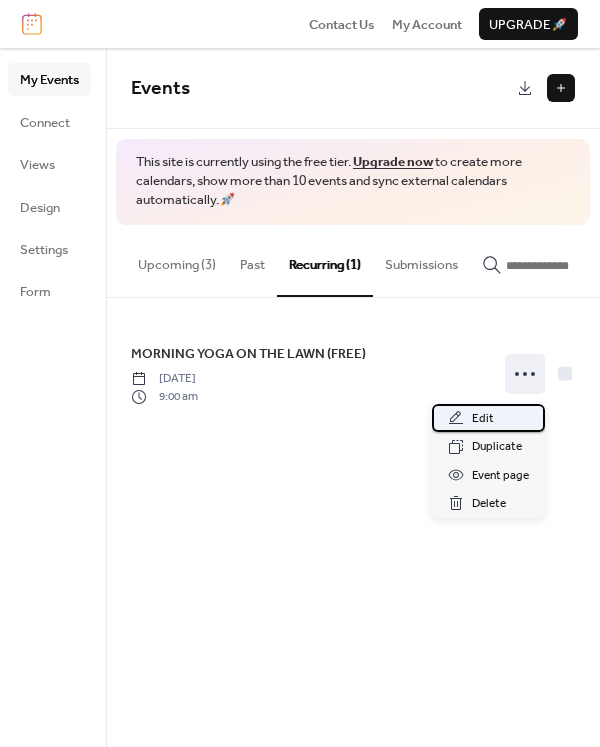 click on "Edit" at bounding box center [483, 419] 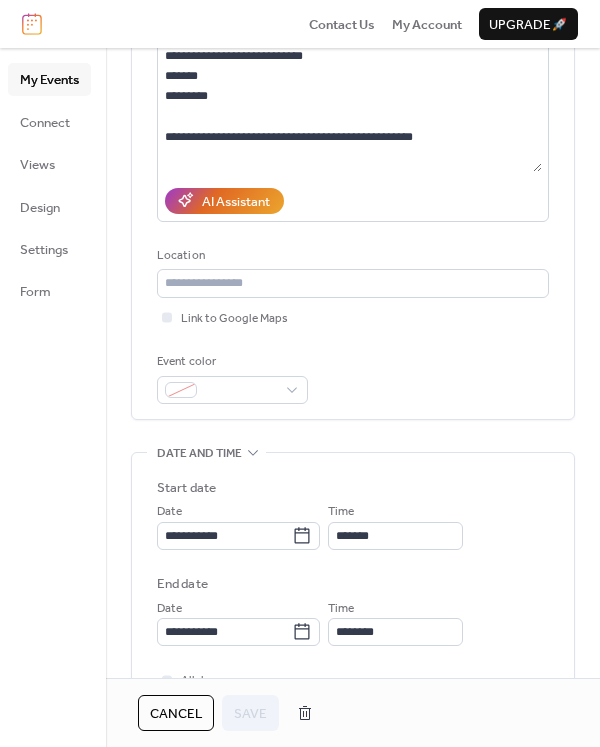 scroll, scrollTop: 300, scrollLeft: 0, axis: vertical 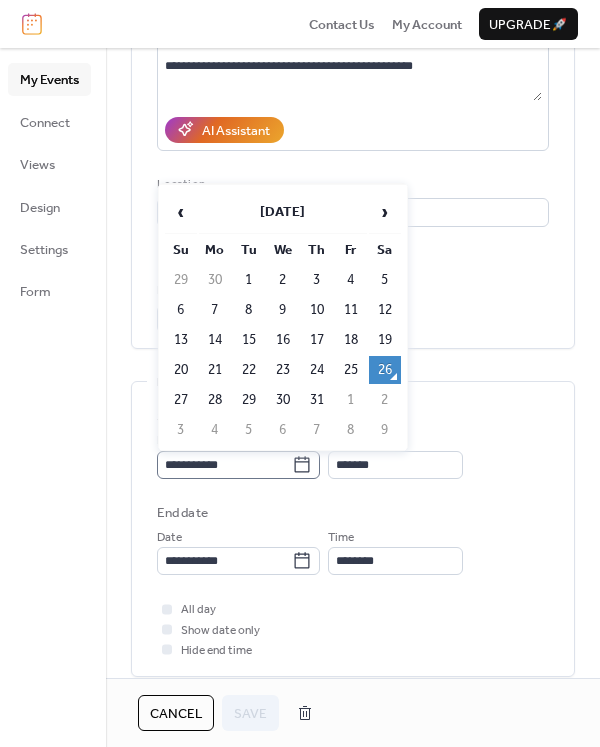 click 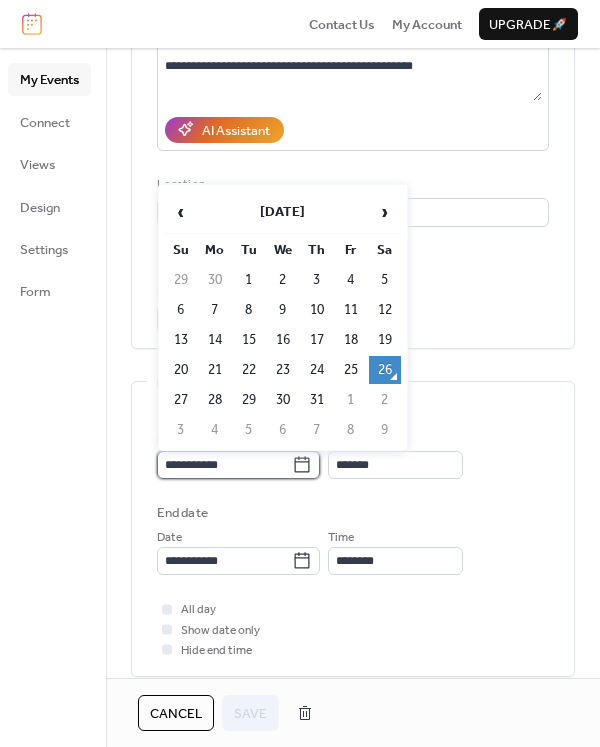 click on "**********" at bounding box center (224, 465) 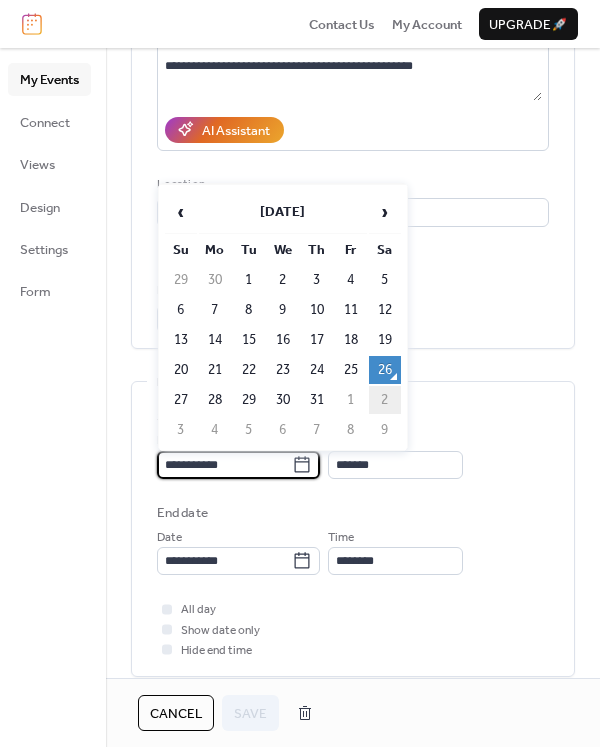 click on "2" at bounding box center [385, 400] 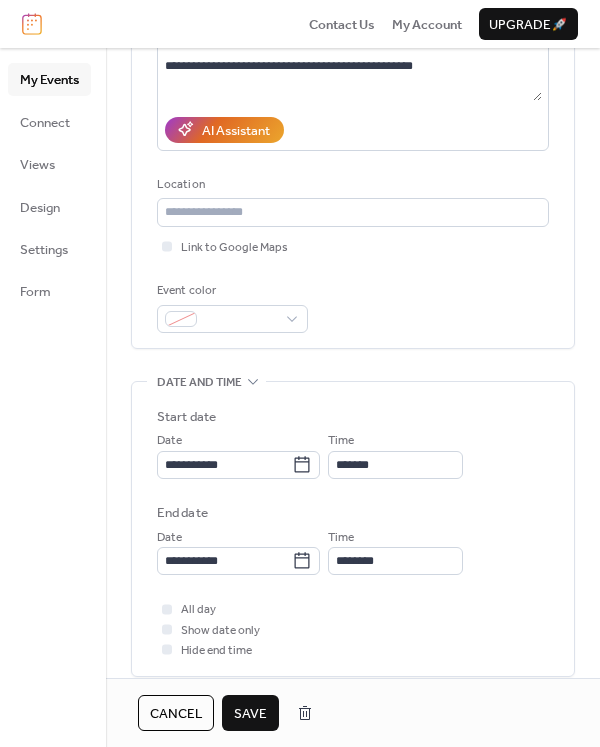 click on "Save" at bounding box center [250, 714] 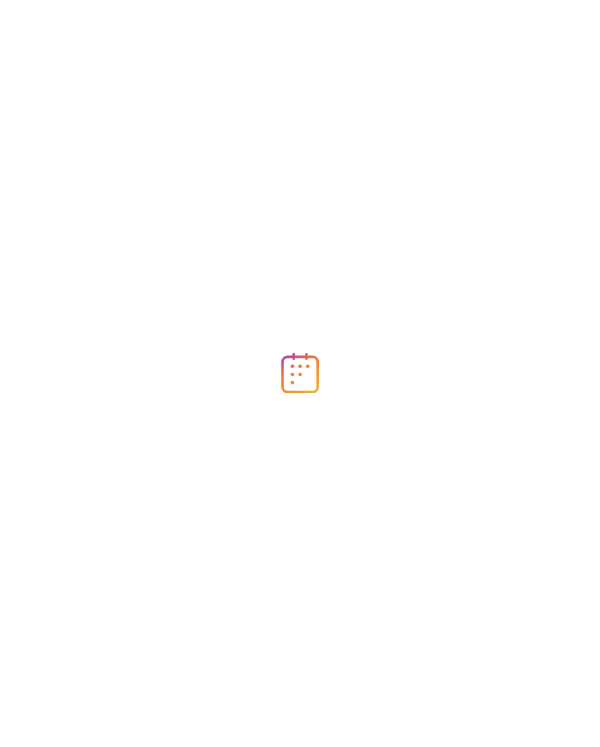 scroll, scrollTop: 0, scrollLeft: 0, axis: both 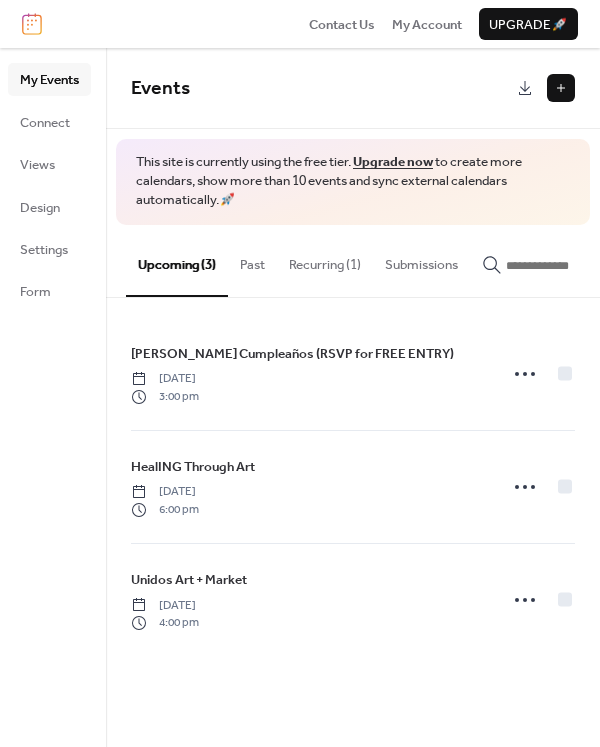 click on "Recurring (1)" at bounding box center [325, 260] 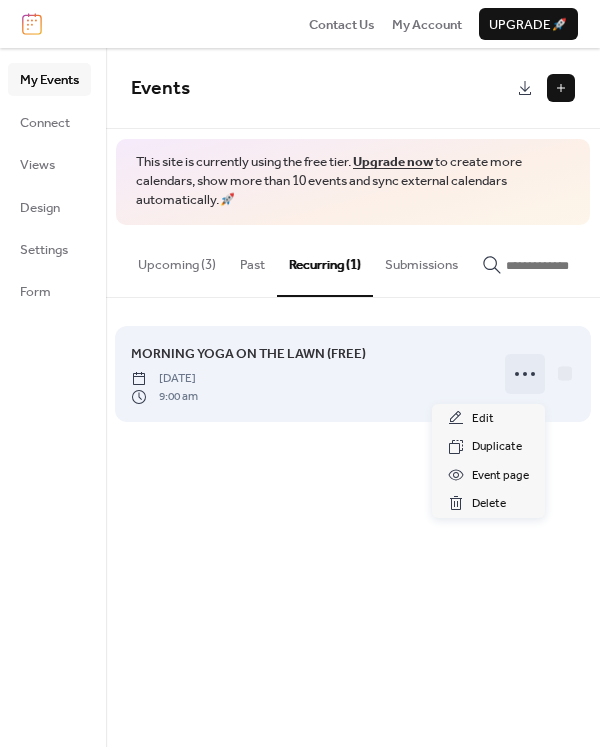click 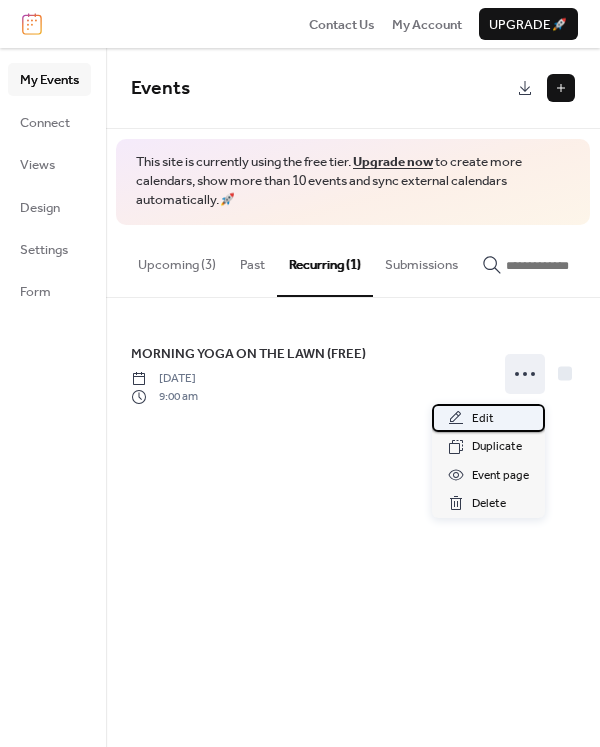 click on "Edit" at bounding box center (483, 419) 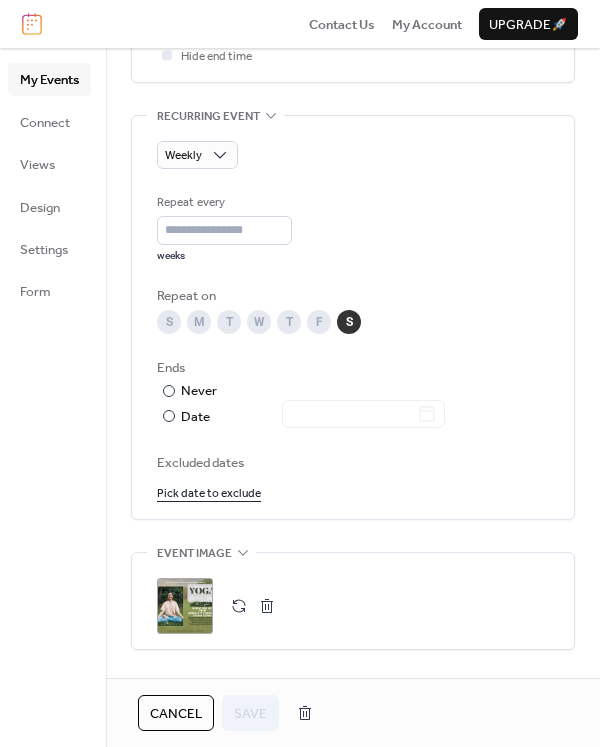 scroll, scrollTop: 900, scrollLeft: 0, axis: vertical 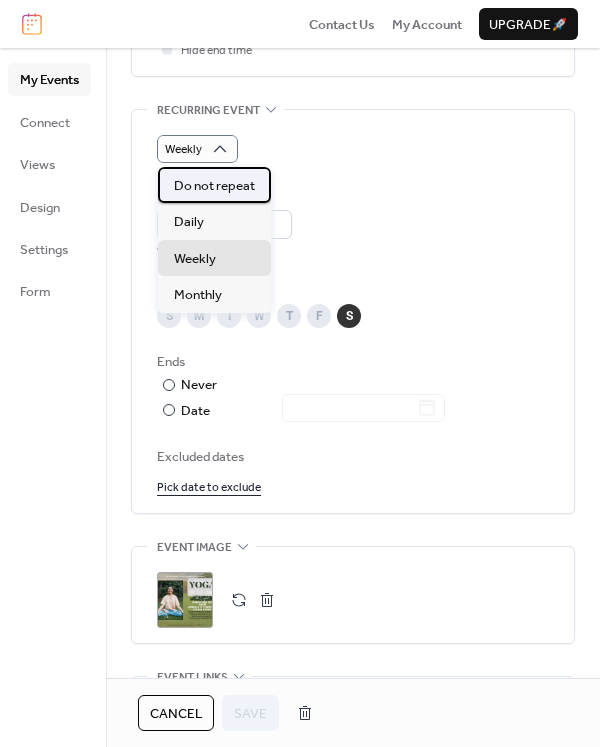 click on "Do not repeat" at bounding box center [214, 186] 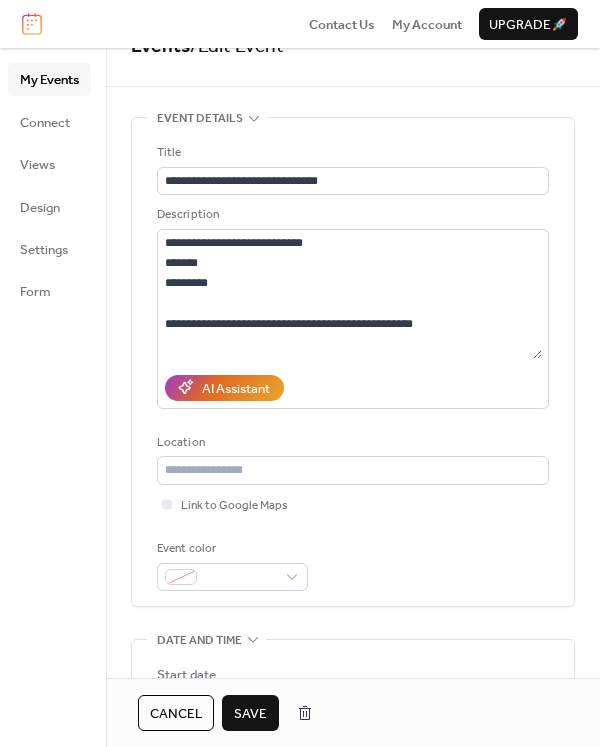 scroll, scrollTop: 0, scrollLeft: 0, axis: both 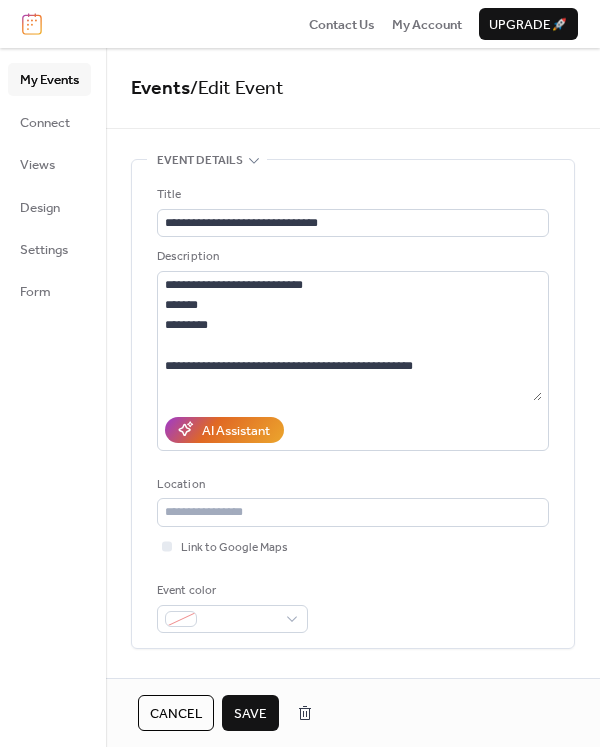 click on "Save" at bounding box center (250, 714) 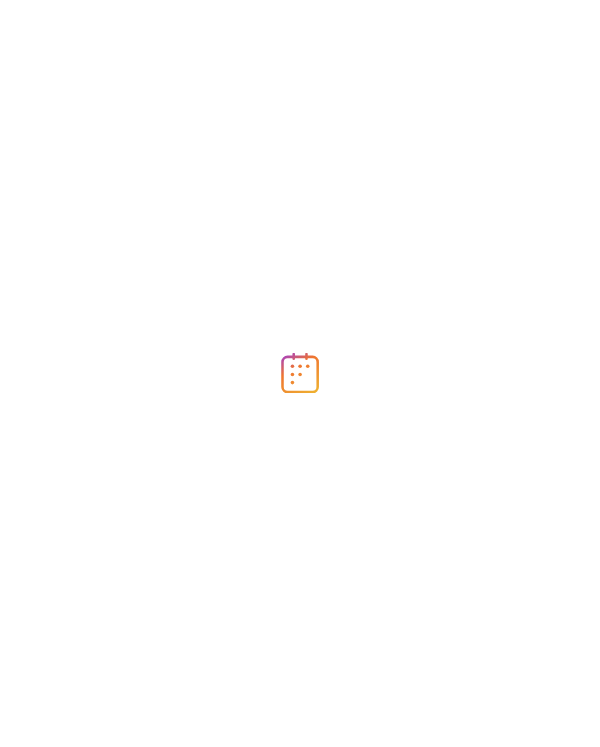 scroll, scrollTop: 0, scrollLeft: 0, axis: both 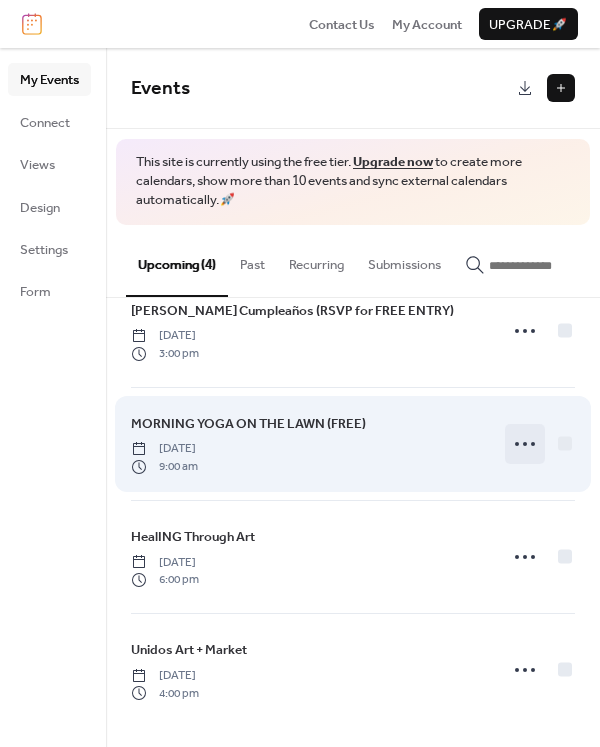 click 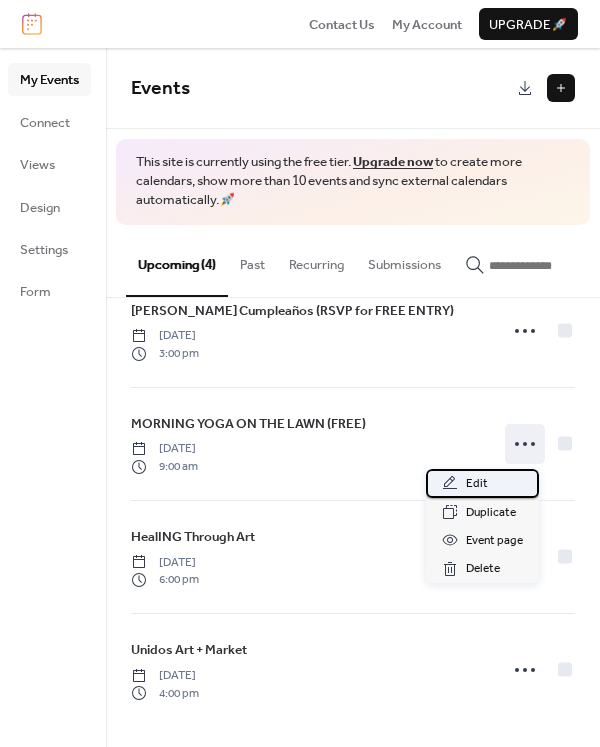 click on "Edit" at bounding box center [477, 484] 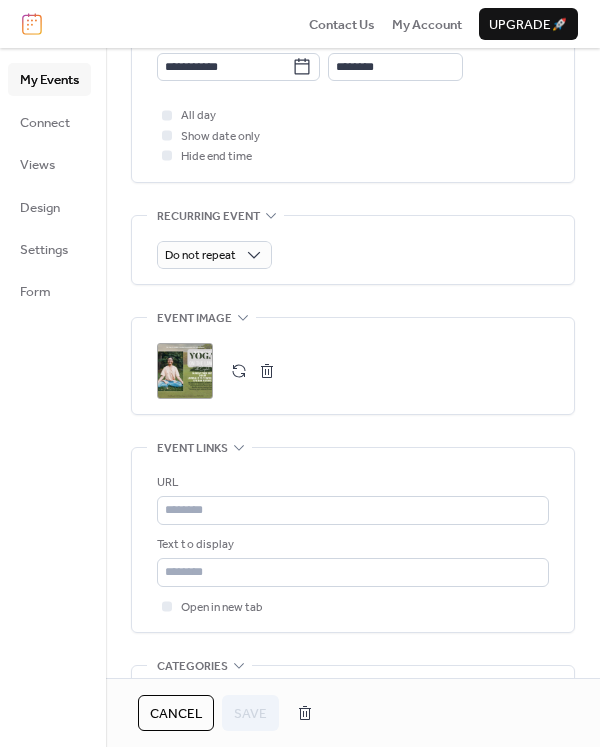 scroll, scrollTop: 800, scrollLeft: 0, axis: vertical 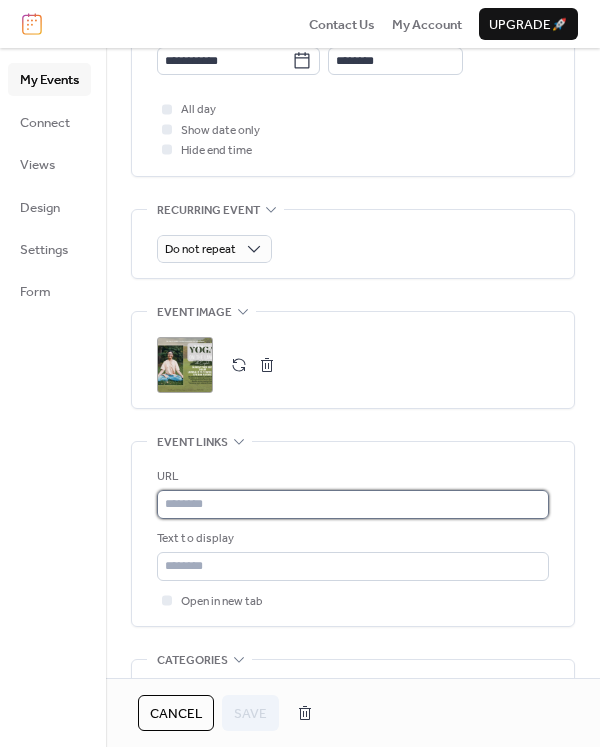 click at bounding box center [353, 504] 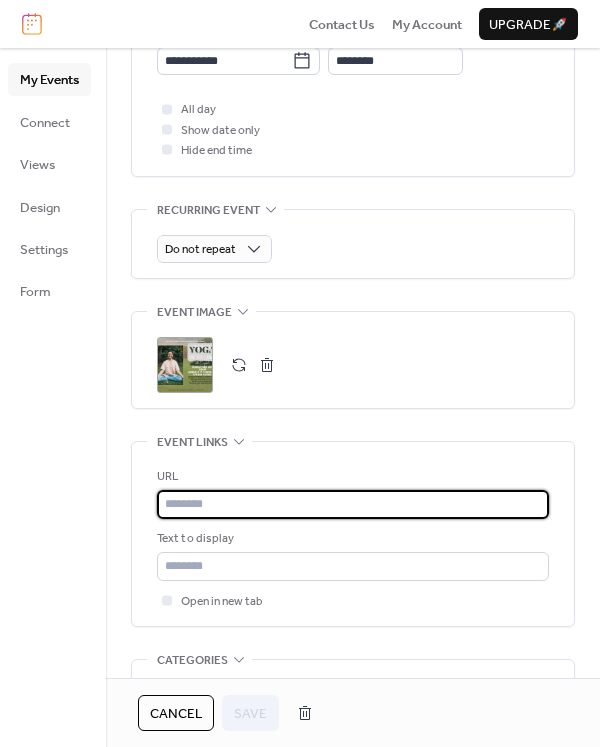 paste on "**********" 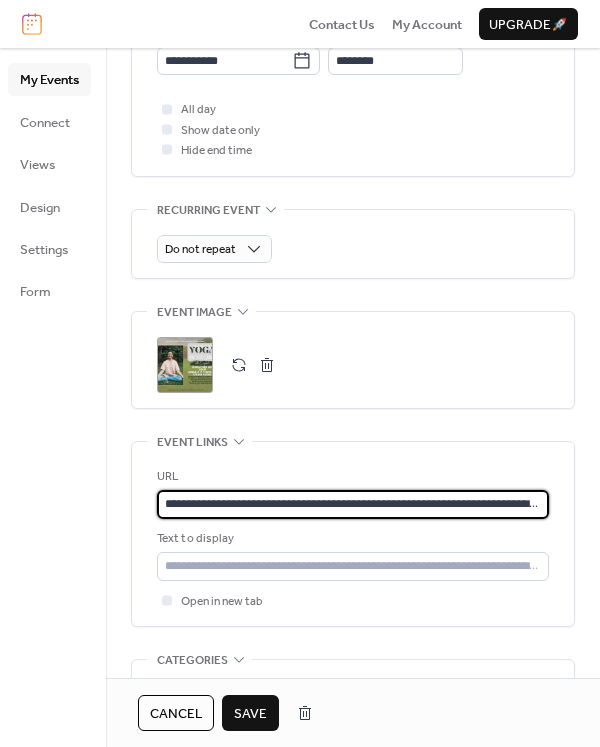 scroll, scrollTop: 0, scrollLeft: 239, axis: horizontal 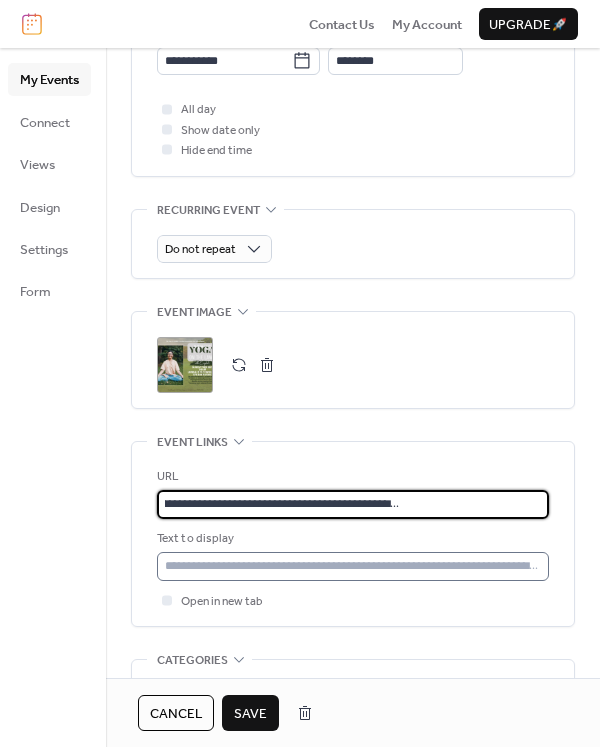 type on "**********" 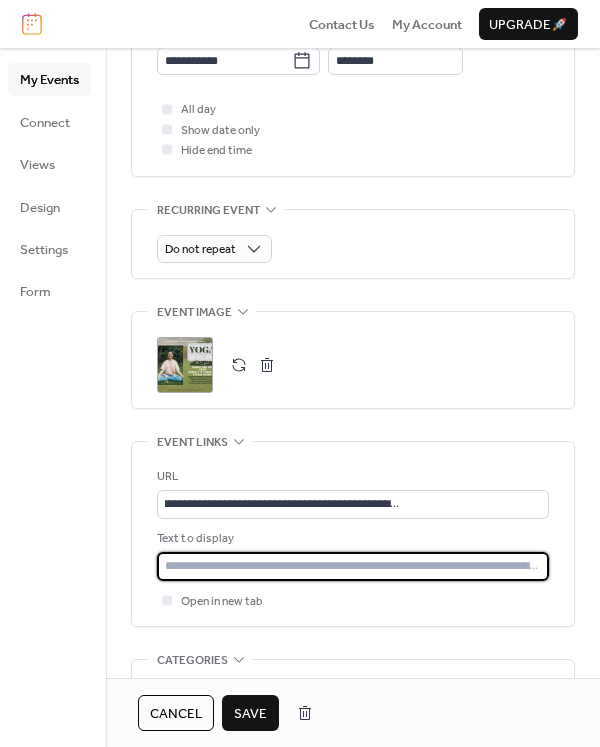 scroll, scrollTop: 0, scrollLeft: 0, axis: both 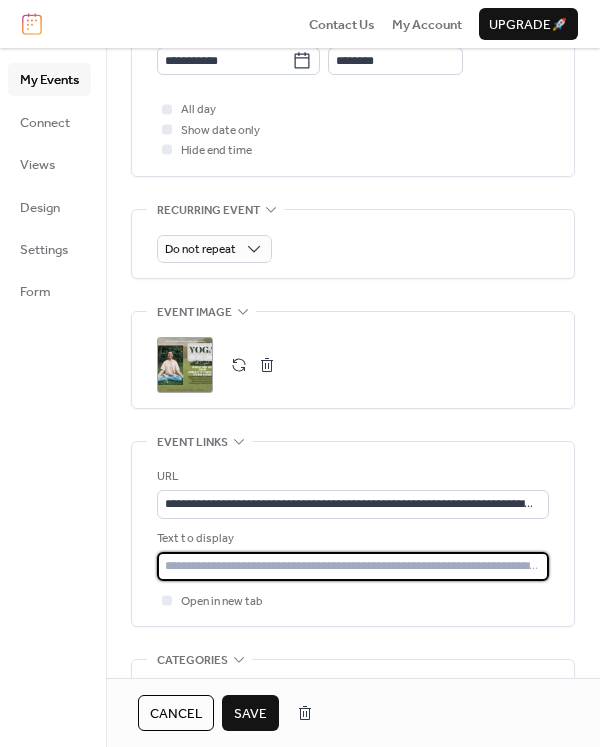 click at bounding box center (353, 566) 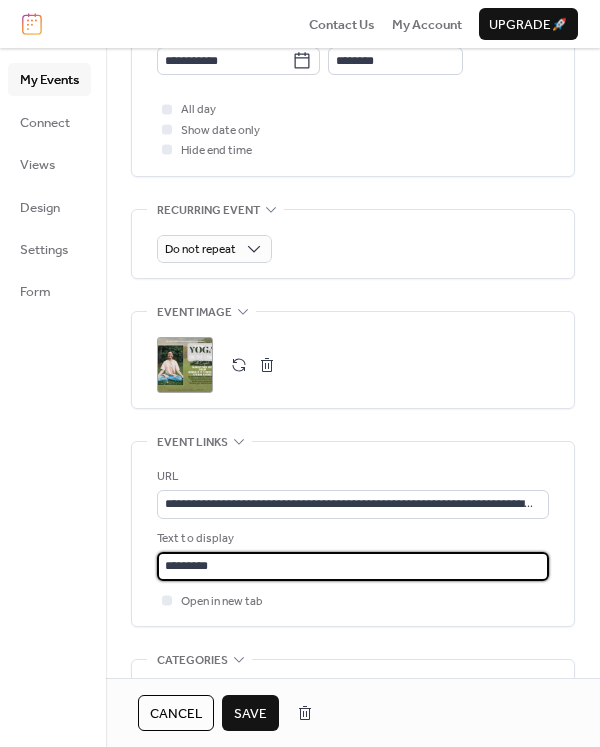 type on "*********" 